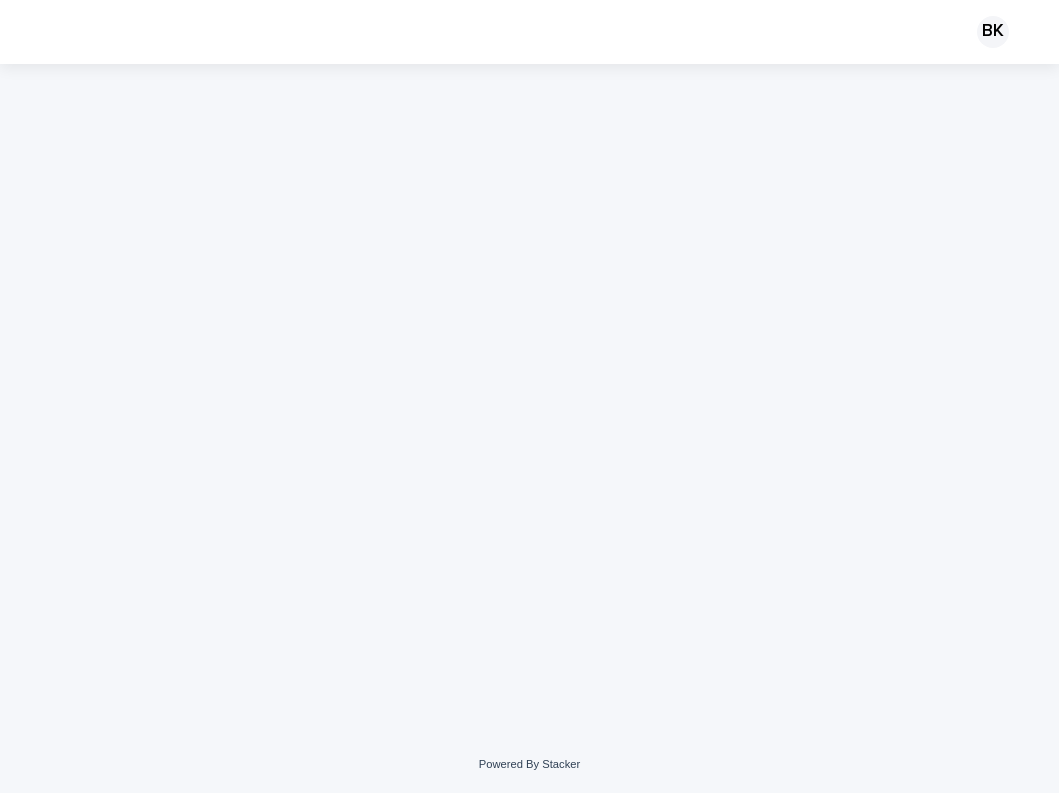 scroll, scrollTop: 0, scrollLeft: 0, axis: both 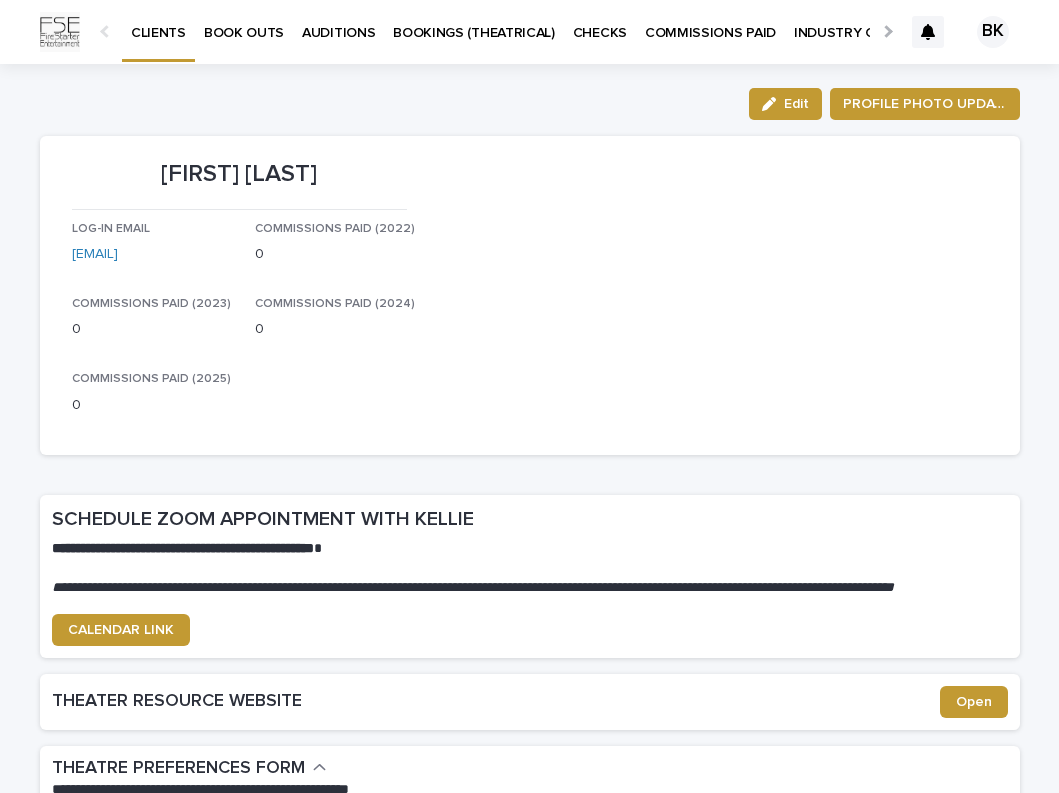 click on "BOOK OUTS" at bounding box center [244, 21] 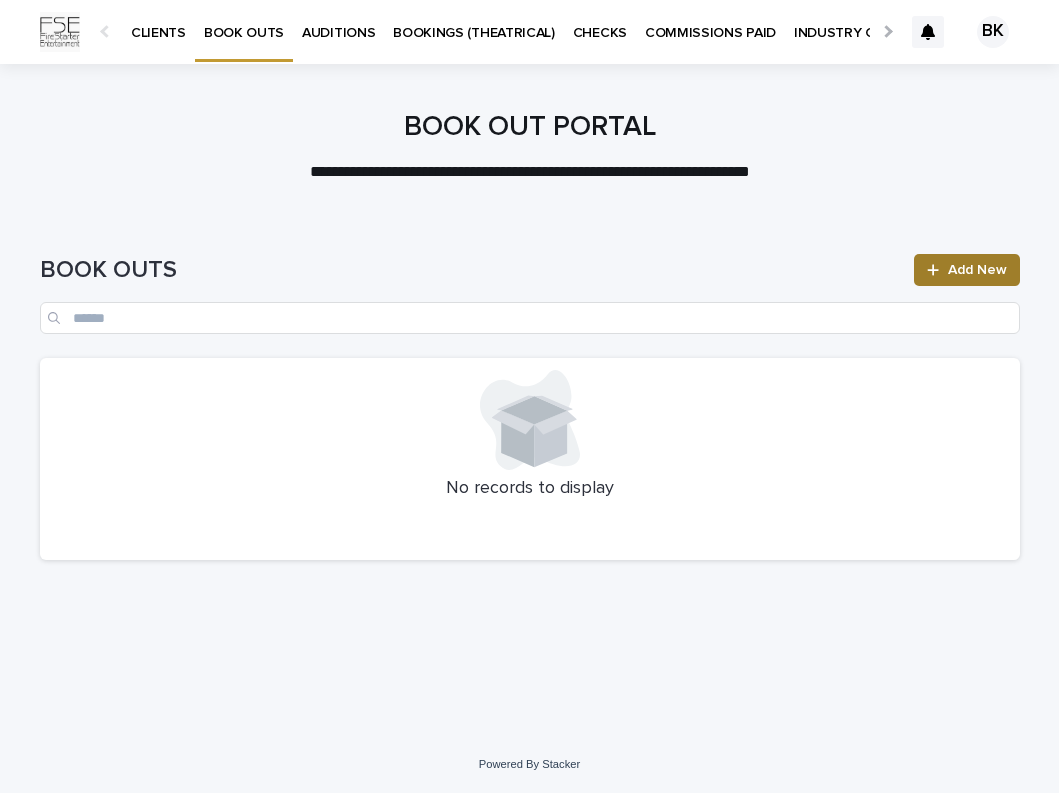 click on "Add New" at bounding box center (977, 270) 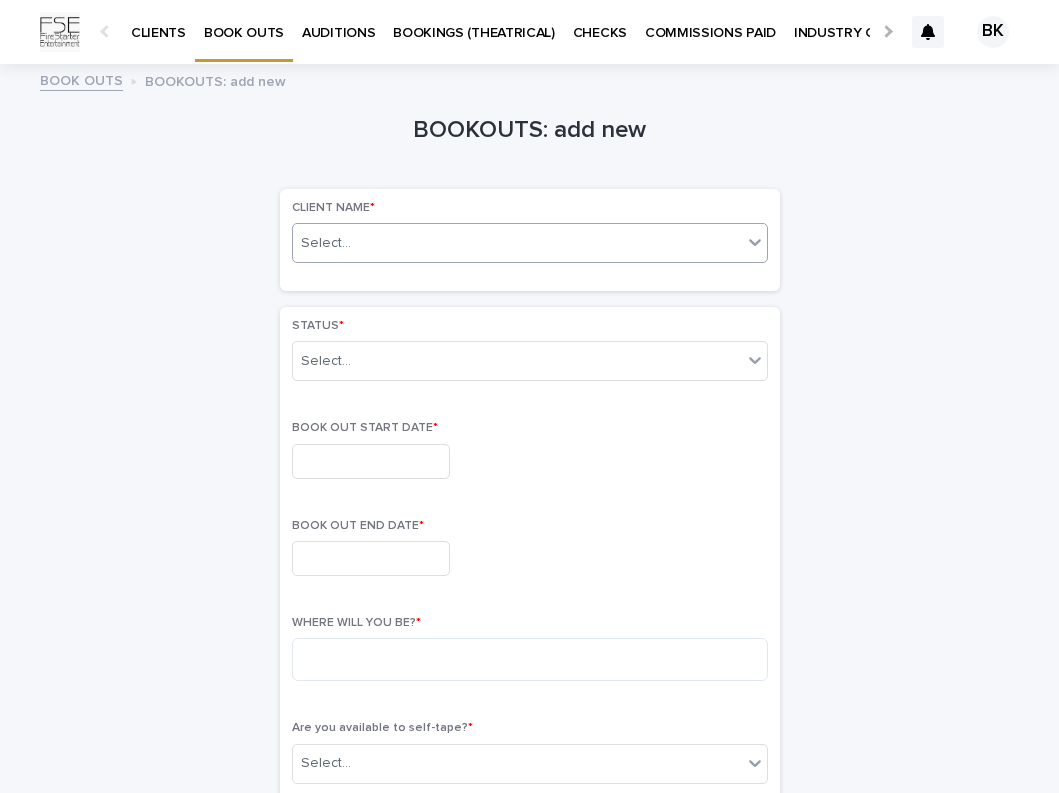 click on "Select..." at bounding box center (517, 243) 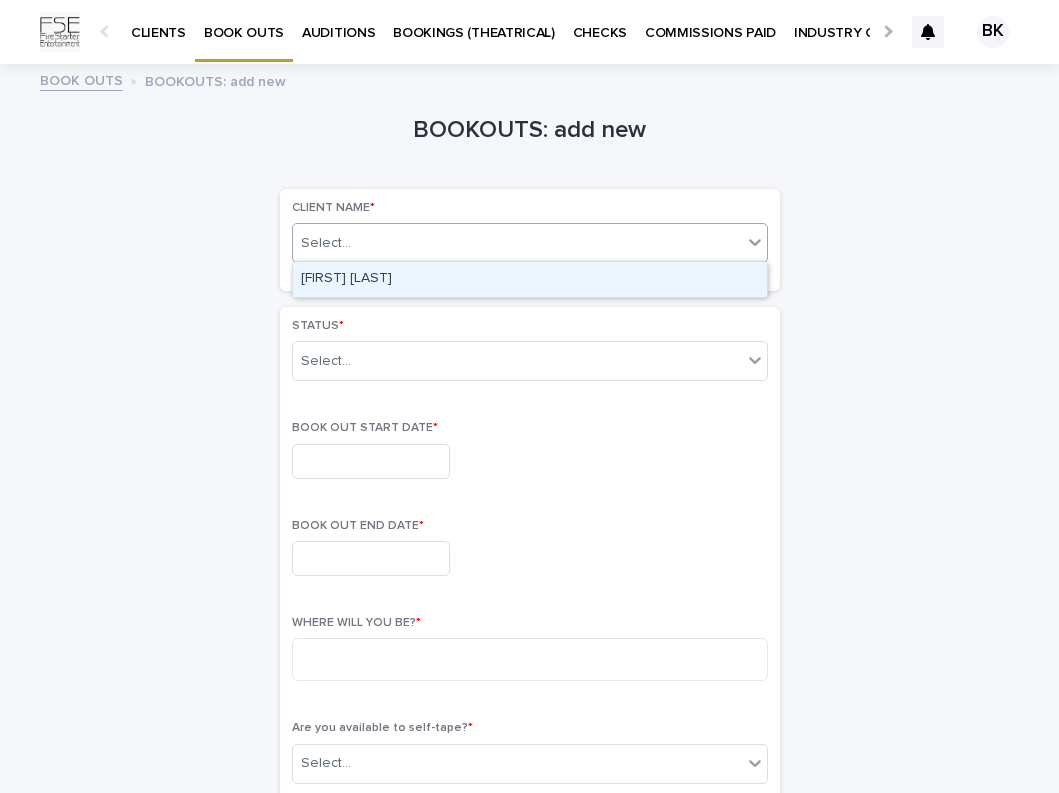 click on "[FIRST] [LAST]" at bounding box center [530, 279] 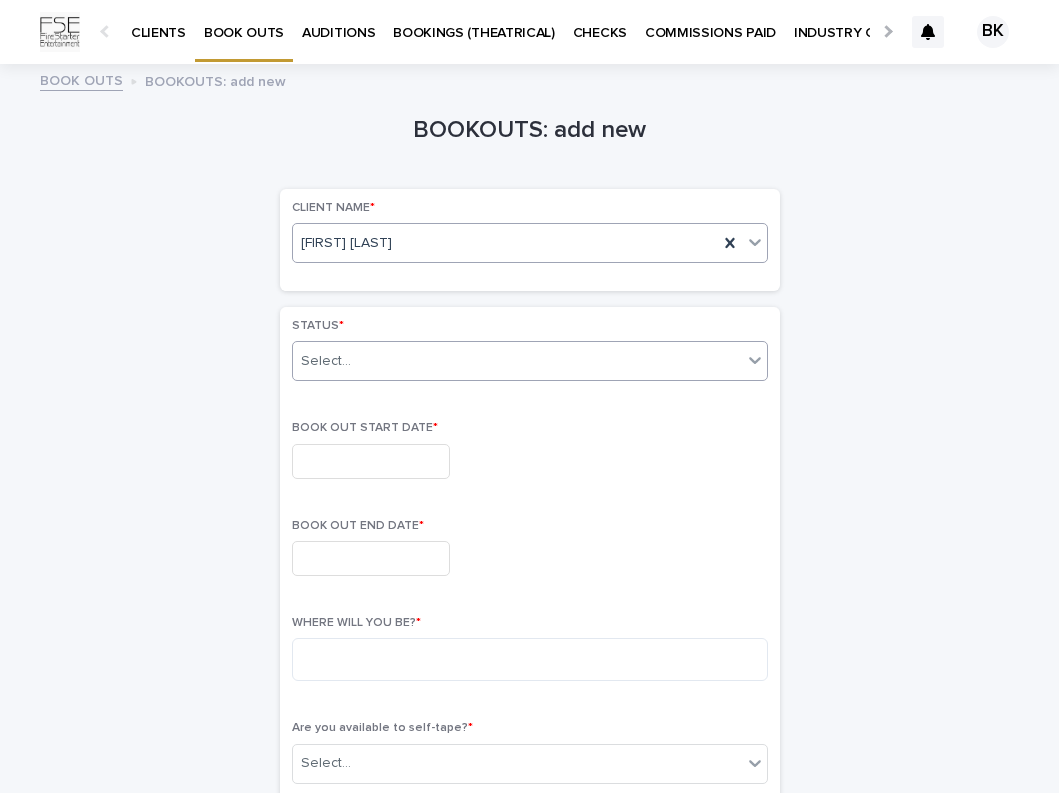click on "Select..." at bounding box center (517, 361) 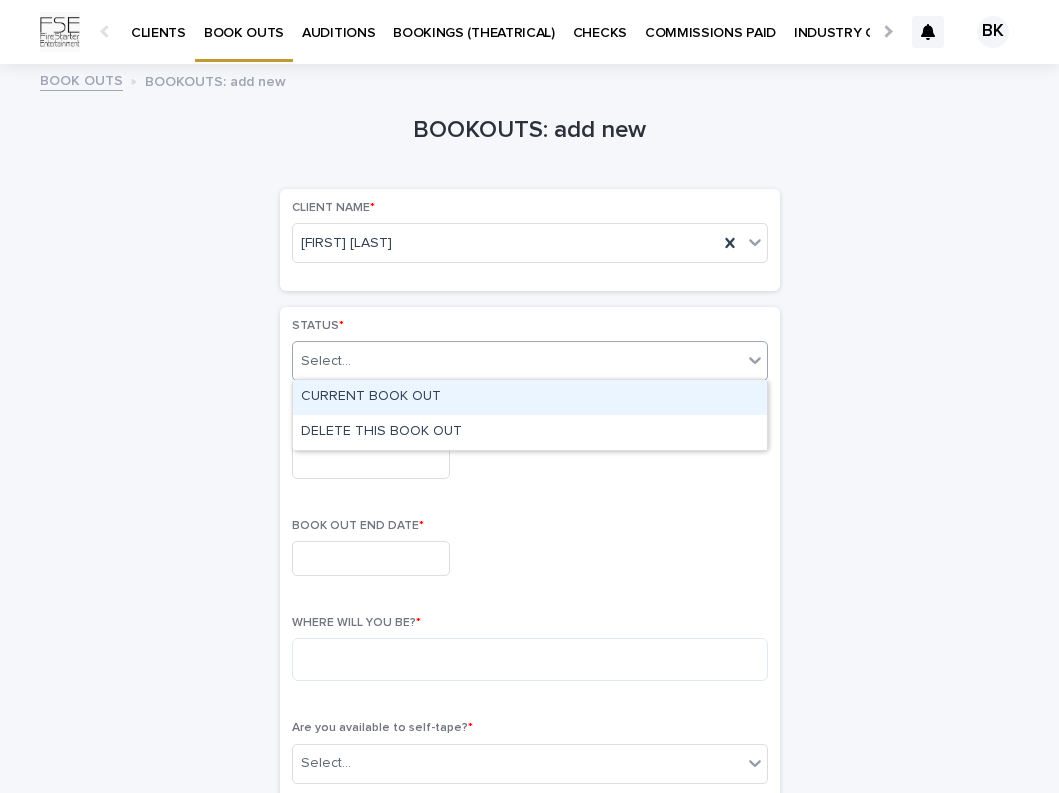 click on "CURRENT BOOK OUT" at bounding box center (530, 397) 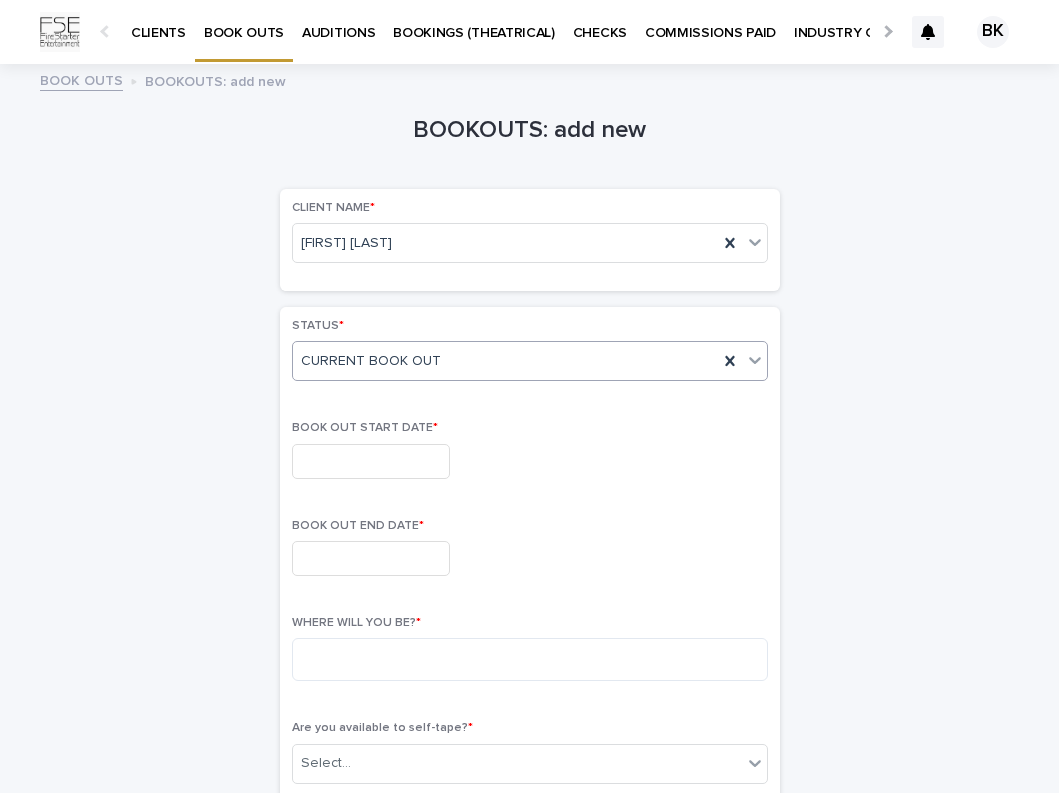 click at bounding box center (371, 461) 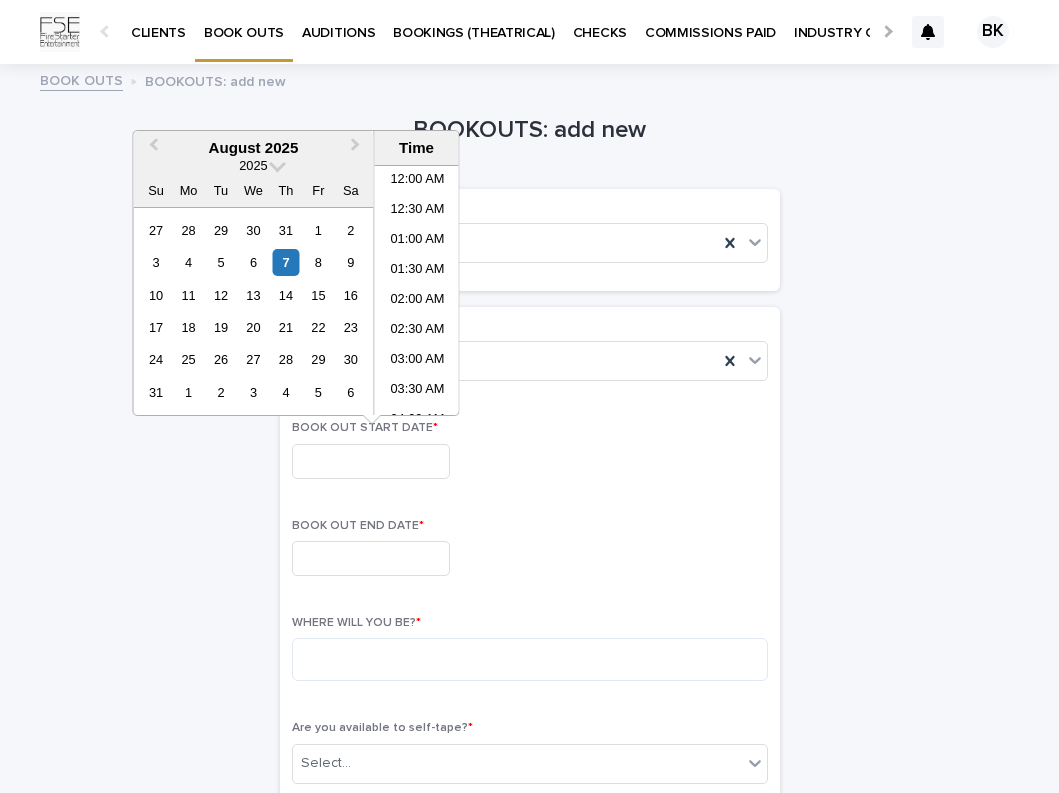 scroll, scrollTop: 700, scrollLeft: 0, axis: vertical 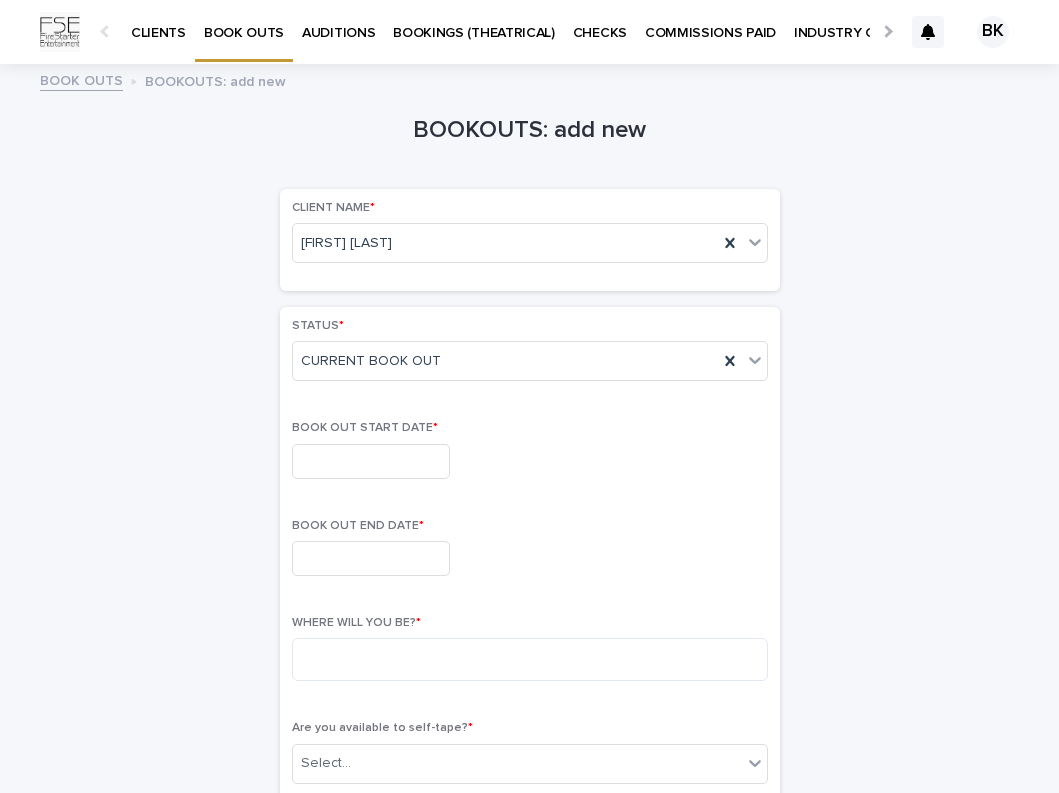 click on "CLIENT NAME * [FIRST] [LAST] STATUS * CURRENT BOOK OUT BOOK OUT START DATE * BOOK OUT END DATE * WHERE WILL YOU BE? * Are you available to self-tape? * Select... If you book a job, are you willing to change your plans? * Select... Reason for book out? * Which city do you usually audition and book out of (NY or LA or both)? * Please select all that apply. If you have a calendar or documentation to share with us, please upload here. Not Required This file cannot be opened Download File Add Do you have any other notes to share with us? Not required. Sorry, there was an error saving your record. Please try again. Please fill out the required fields above. Save" at bounding box center (529, 820) 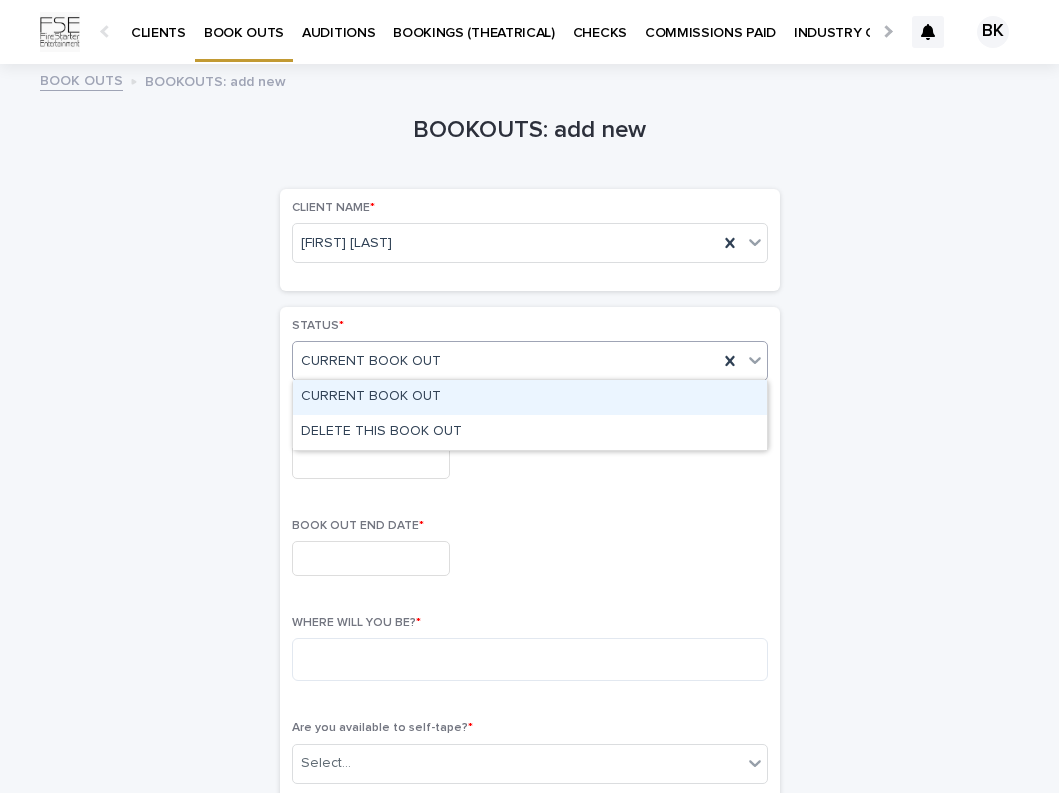 click on "CURRENT BOOK OUT" at bounding box center (371, 361) 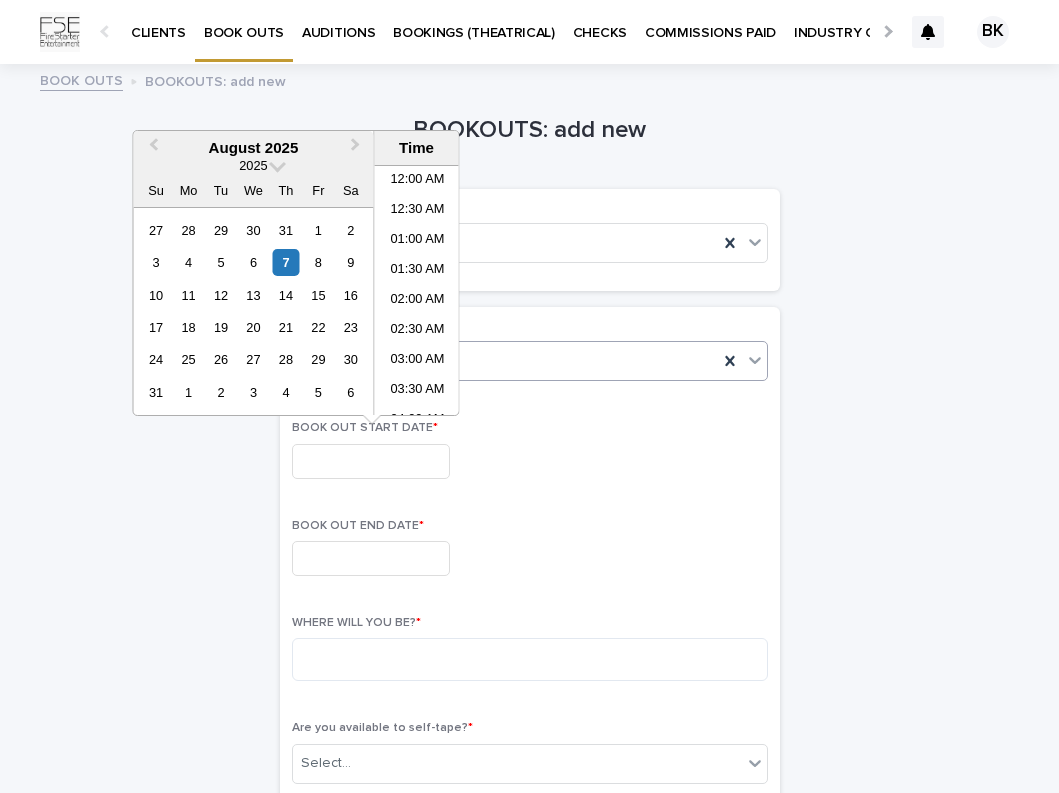 click at bounding box center [371, 461] 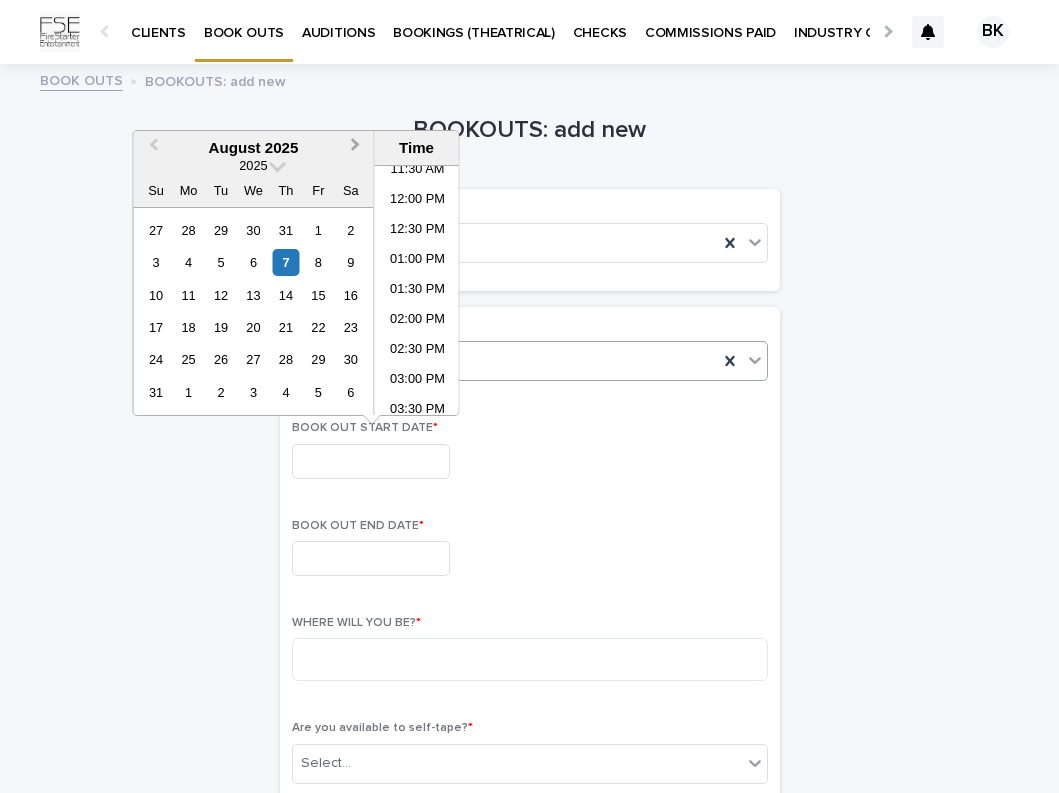 click on "Next Month" at bounding box center [358, 149] 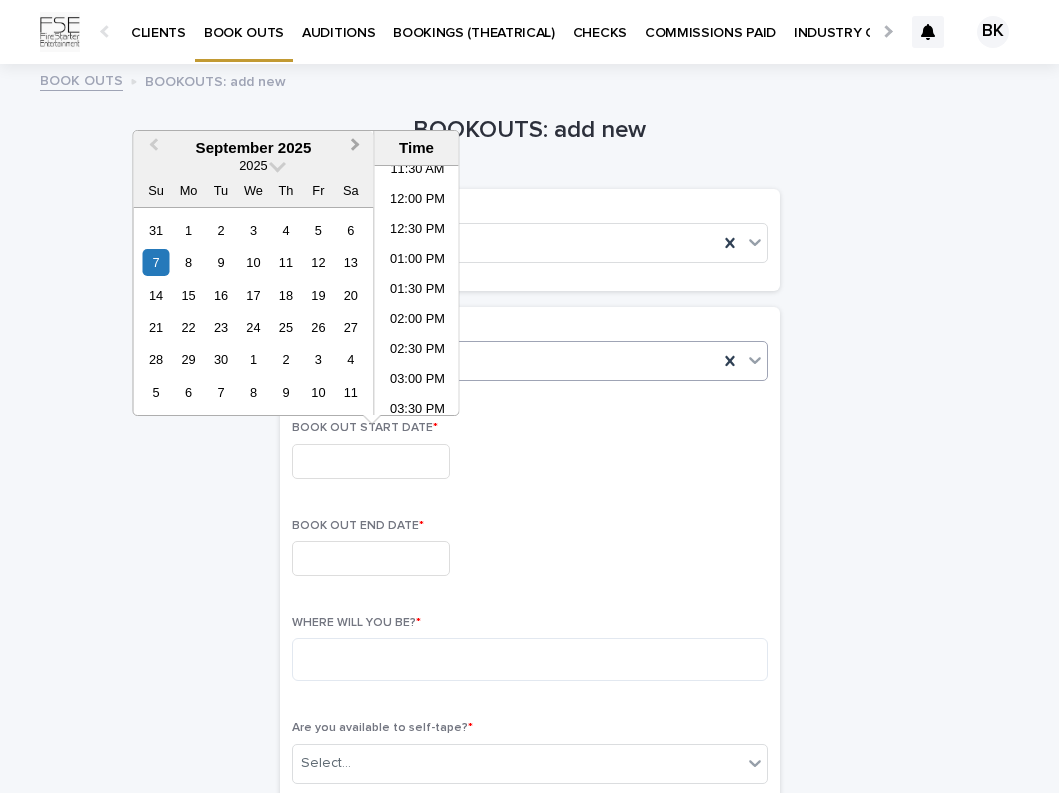 click on "Next Month" at bounding box center [358, 149] 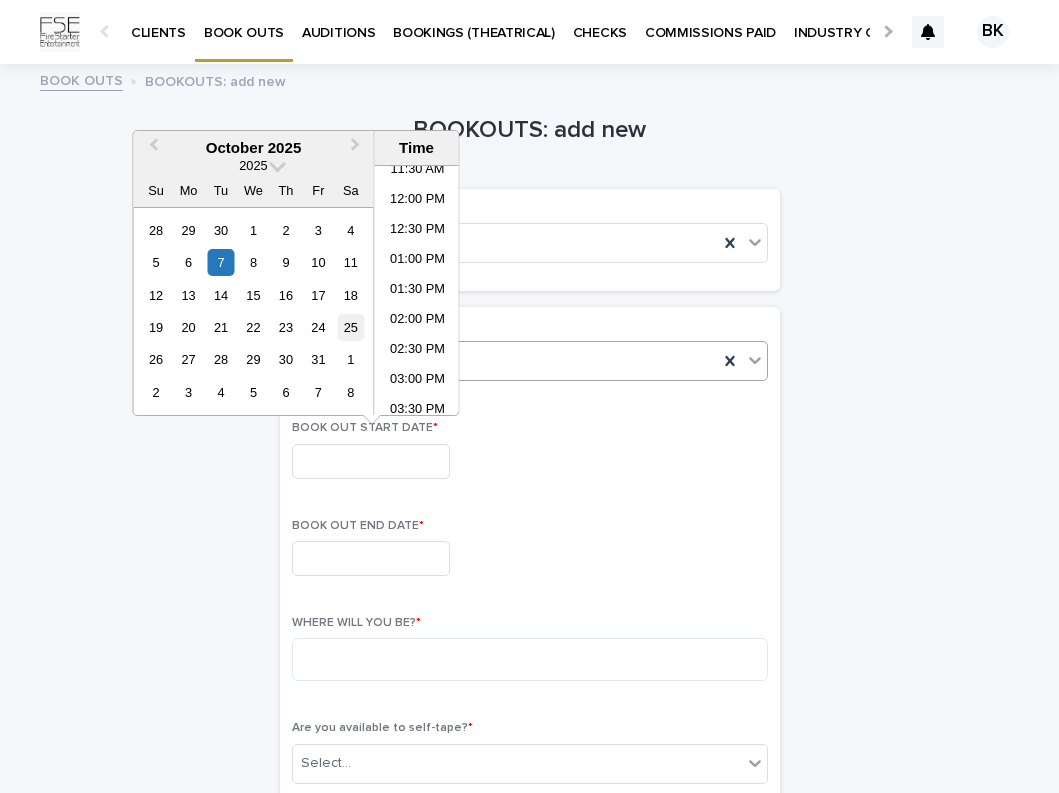 click on "25" at bounding box center (350, 327) 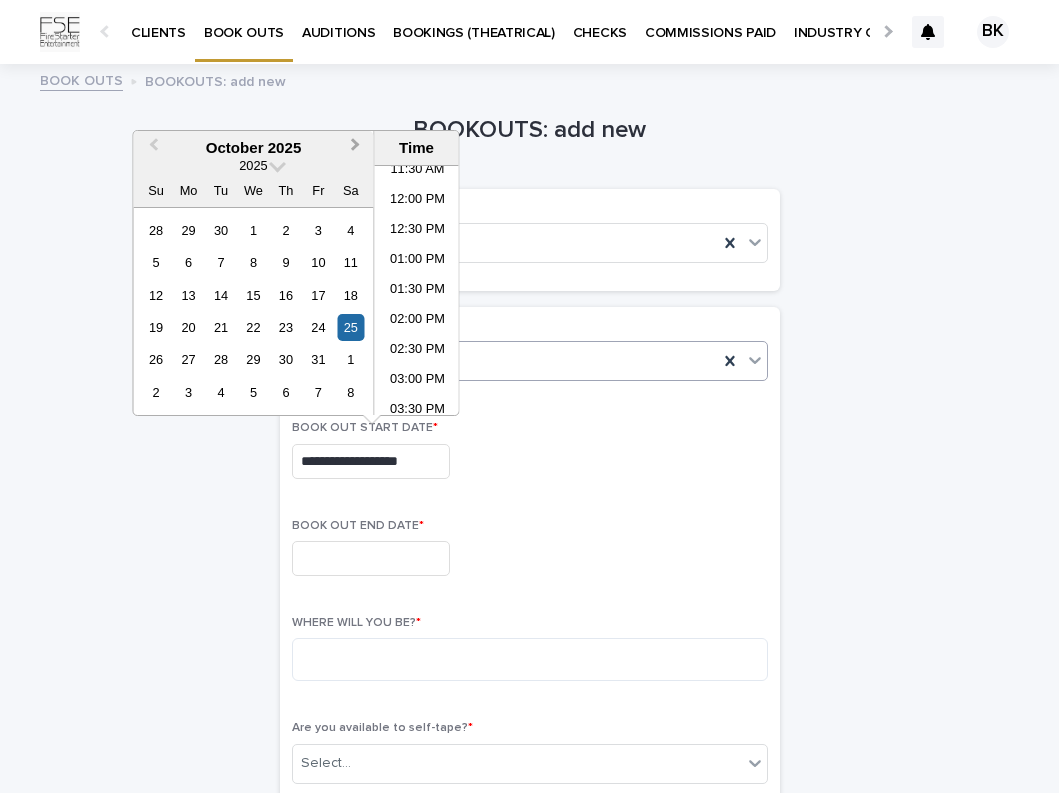 click on "Next Month" at bounding box center [356, 147] 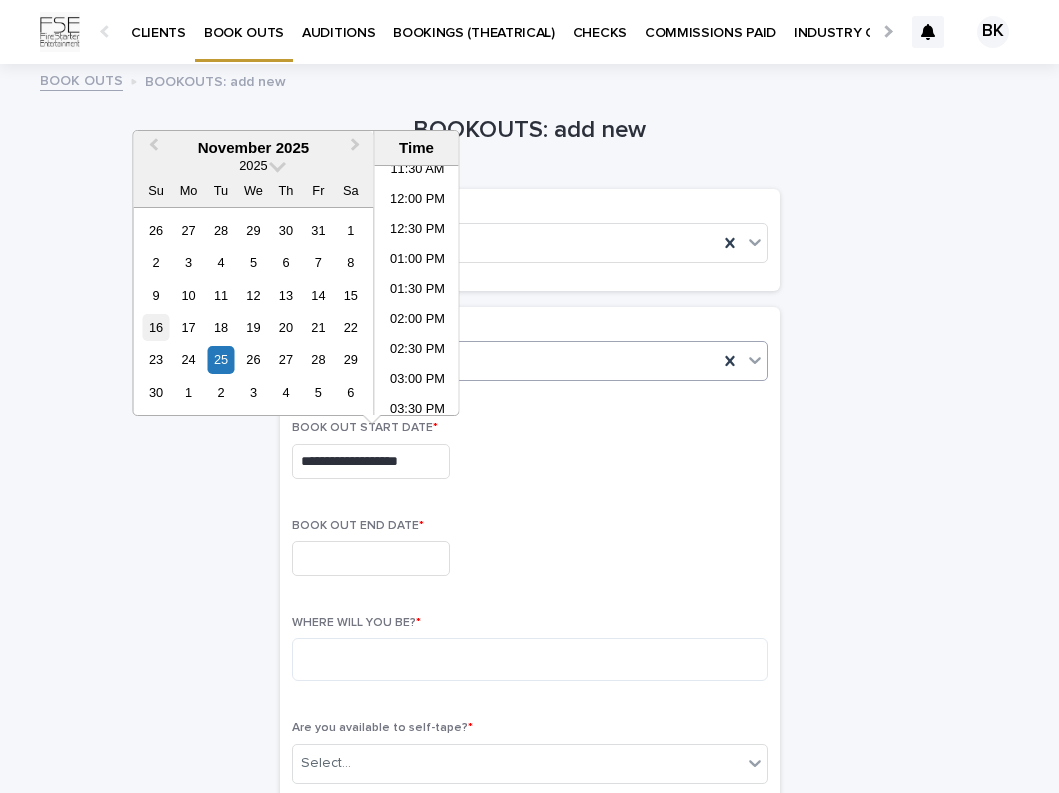 click on "16" at bounding box center [155, 327] 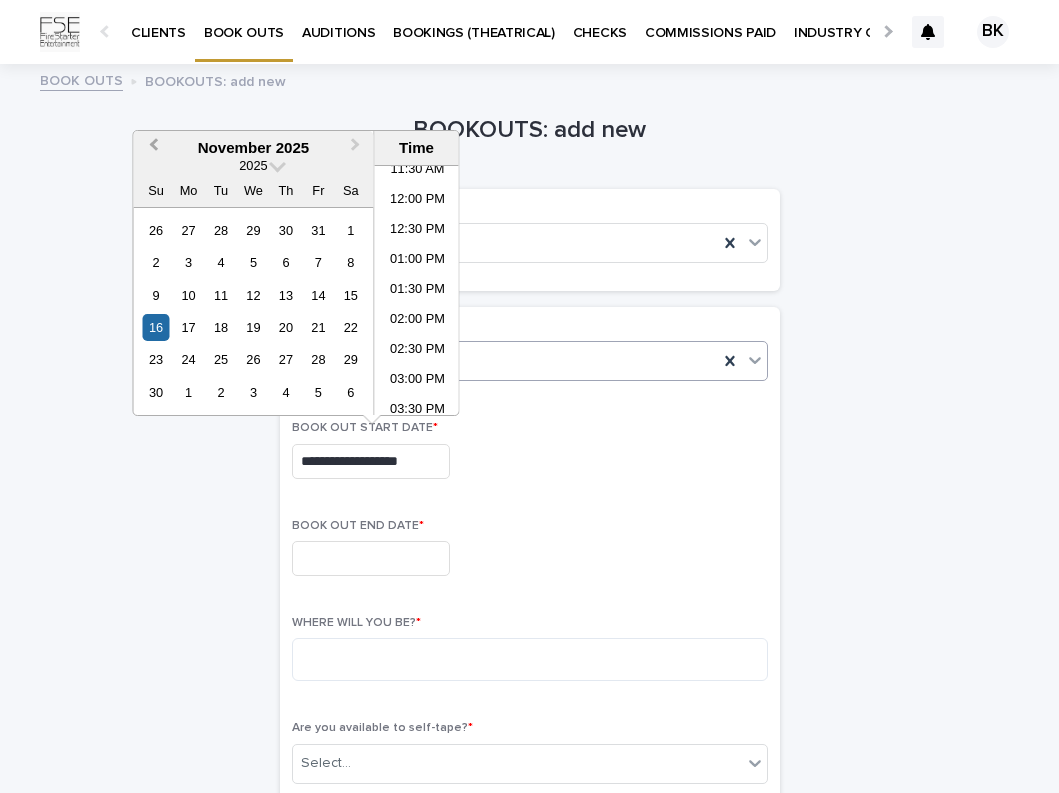 click on "Previous Month" at bounding box center (153, 147) 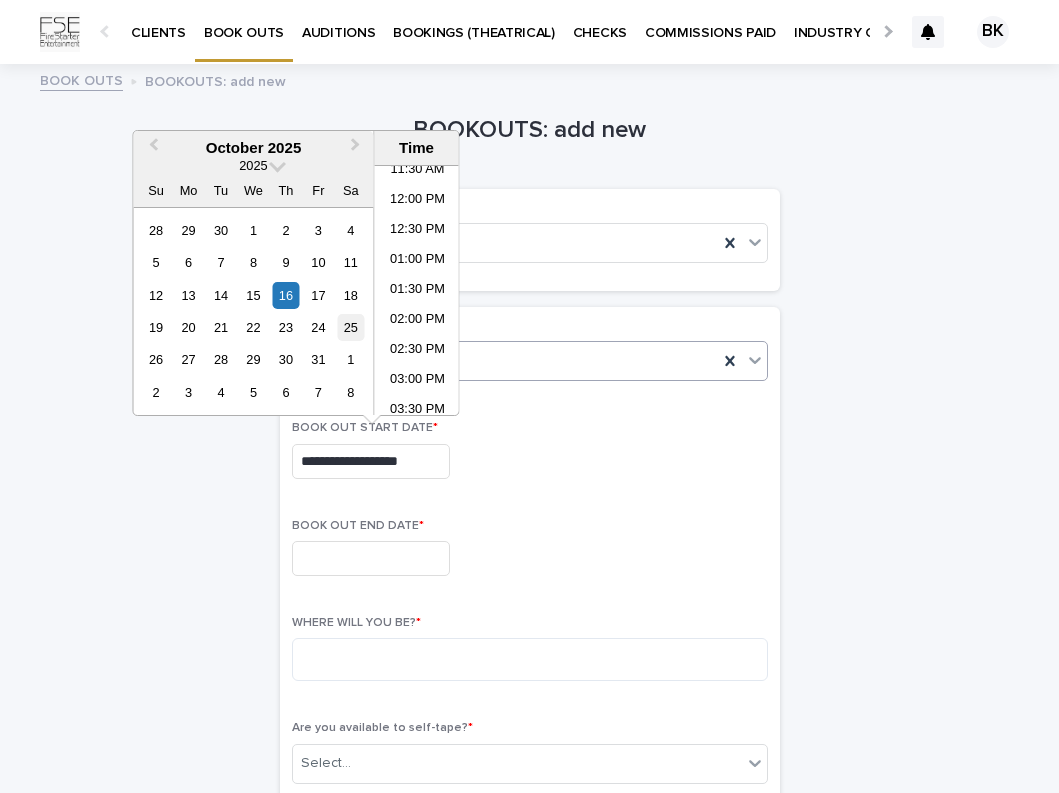 click on "25" at bounding box center [350, 327] 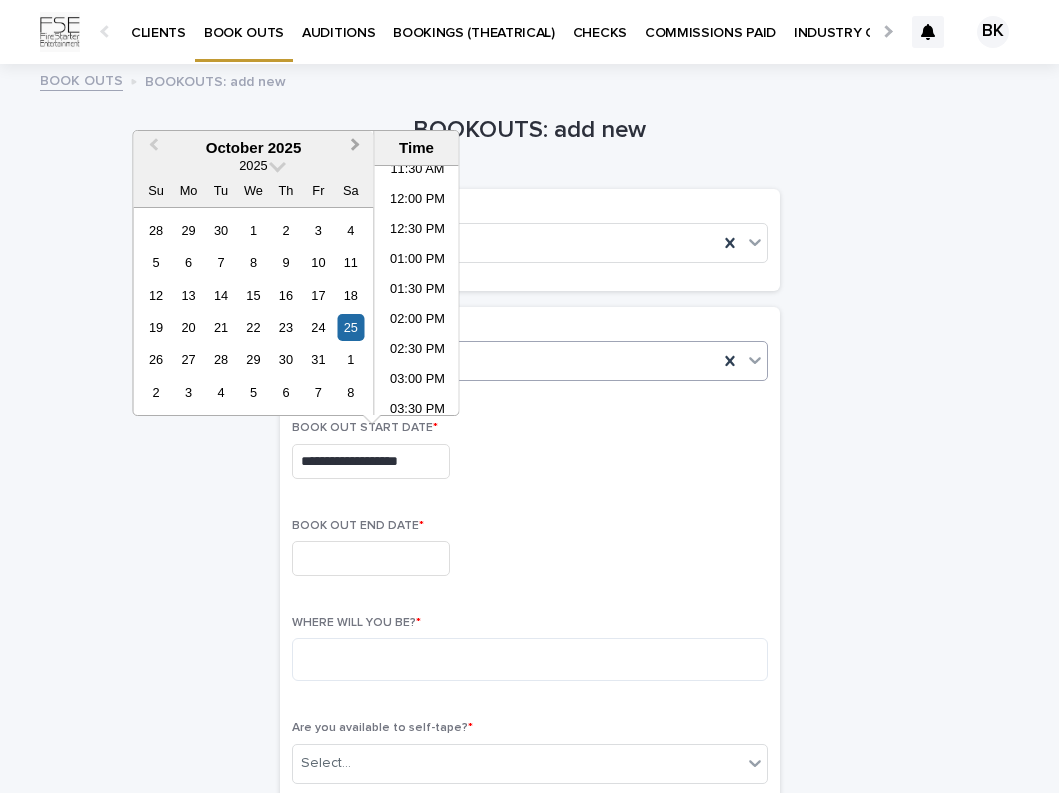 click on "Next Month" at bounding box center (358, 149) 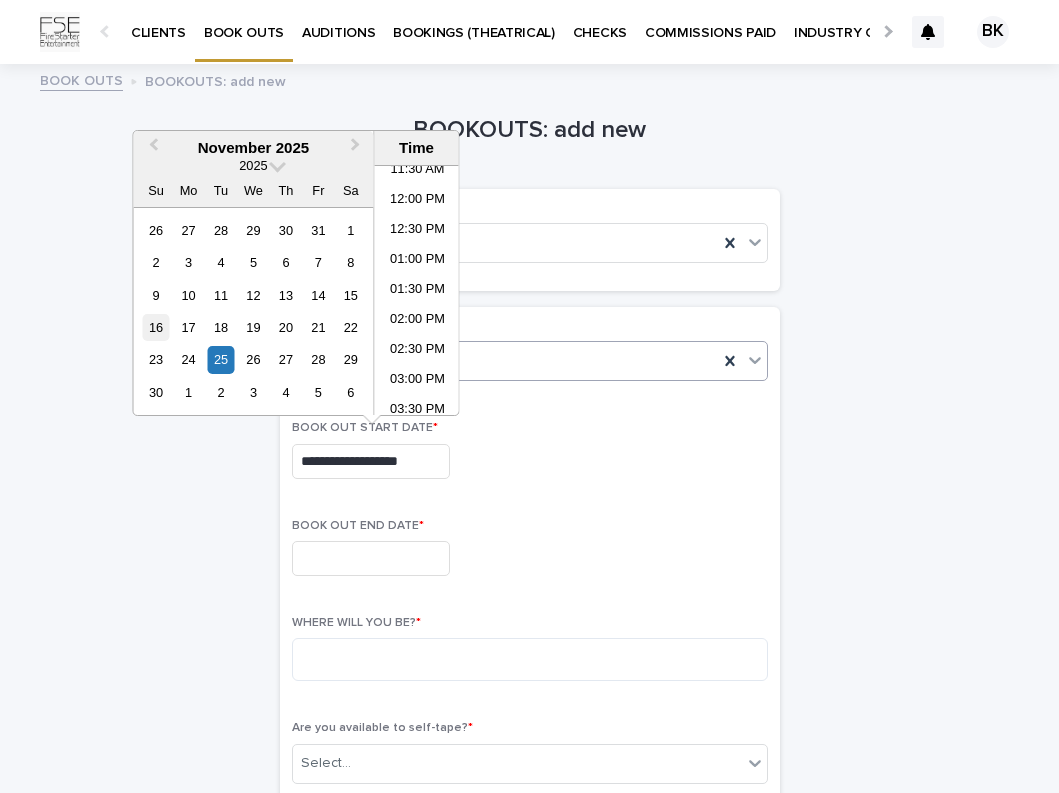 click on "16" at bounding box center [155, 327] 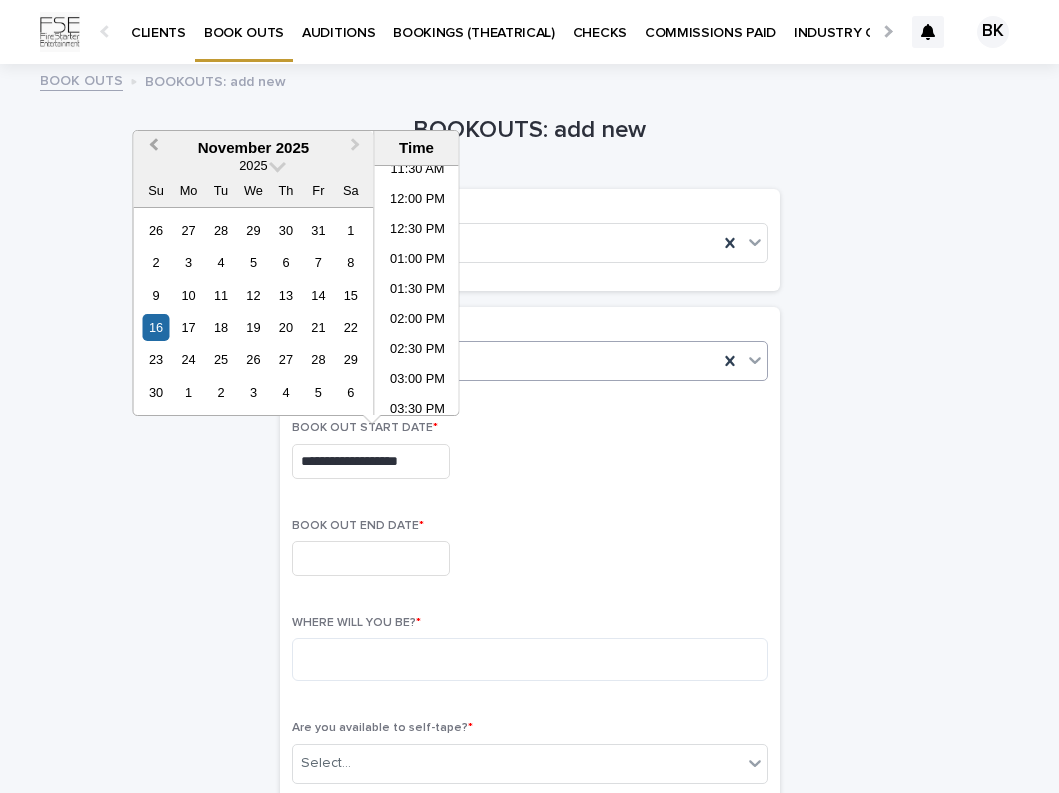 click on "Previous Month" at bounding box center [151, 149] 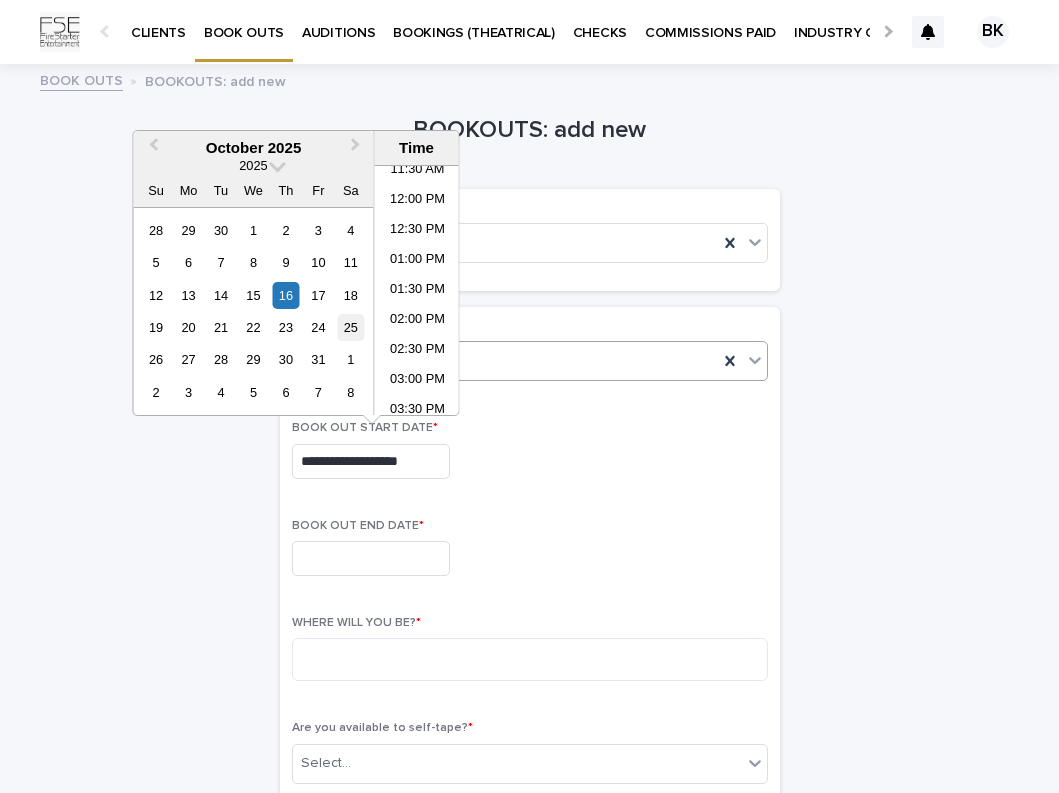 click on "25" at bounding box center [350, 327] 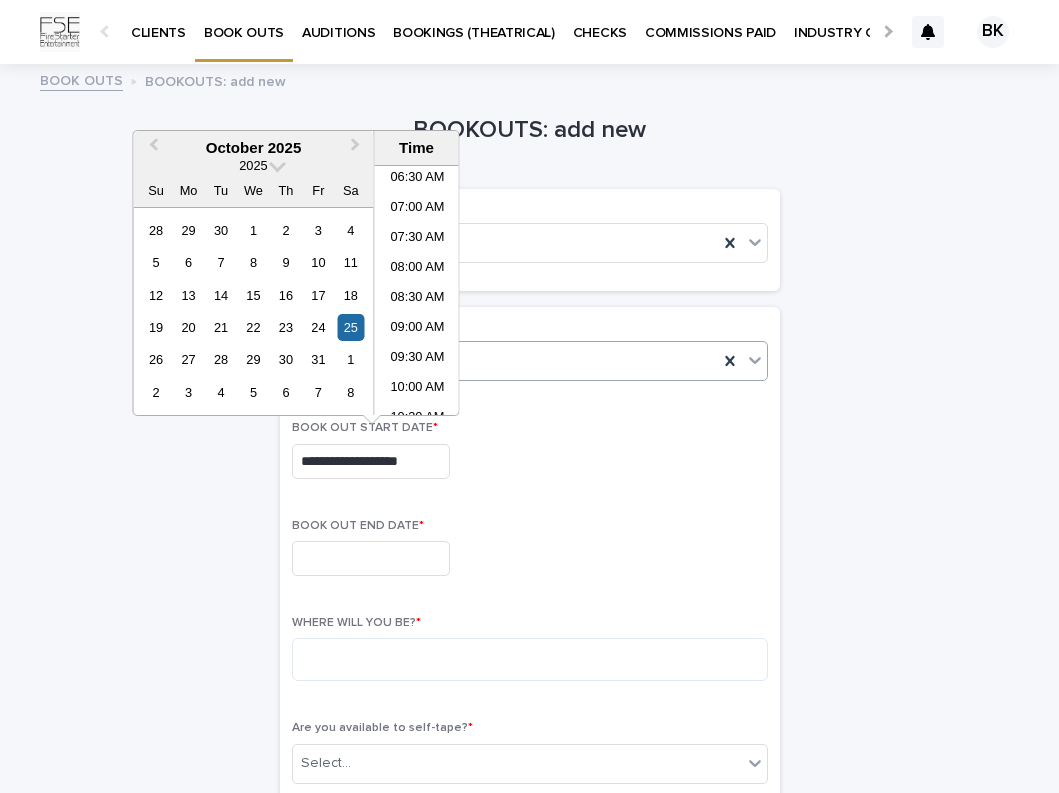 scroll, scrollTop: 394, scrollLeft: 0, axis: vertical 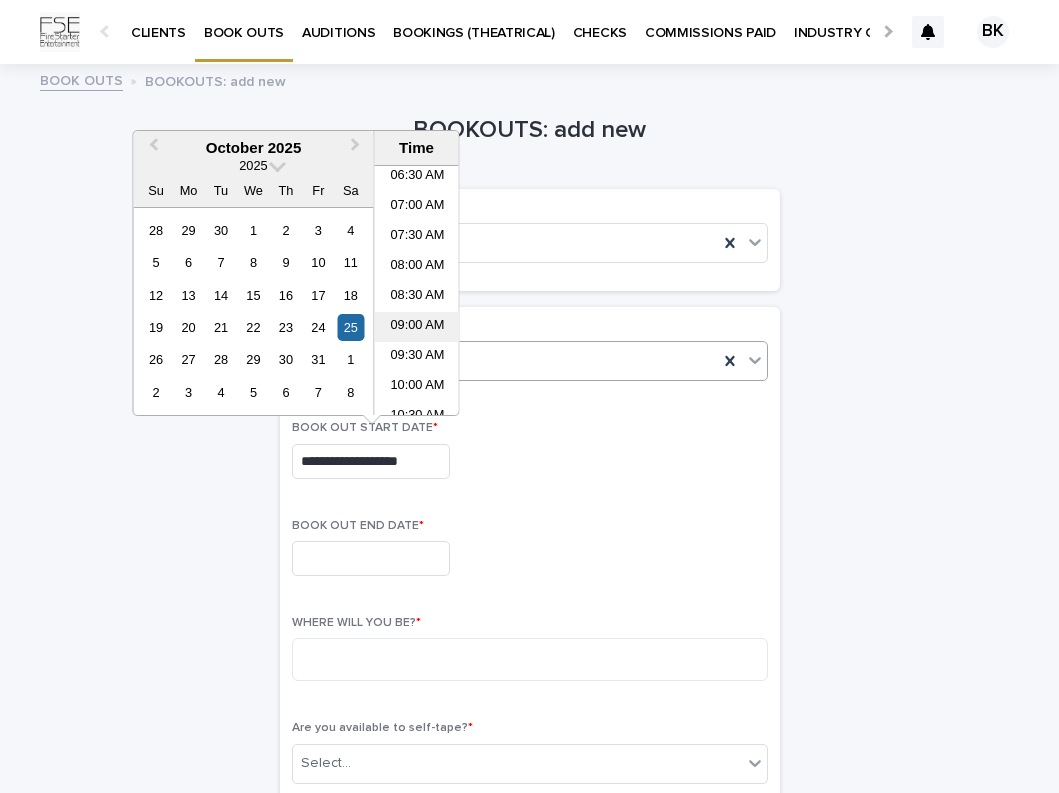 click on "09:00 AM" at bounding box center [417, 327] 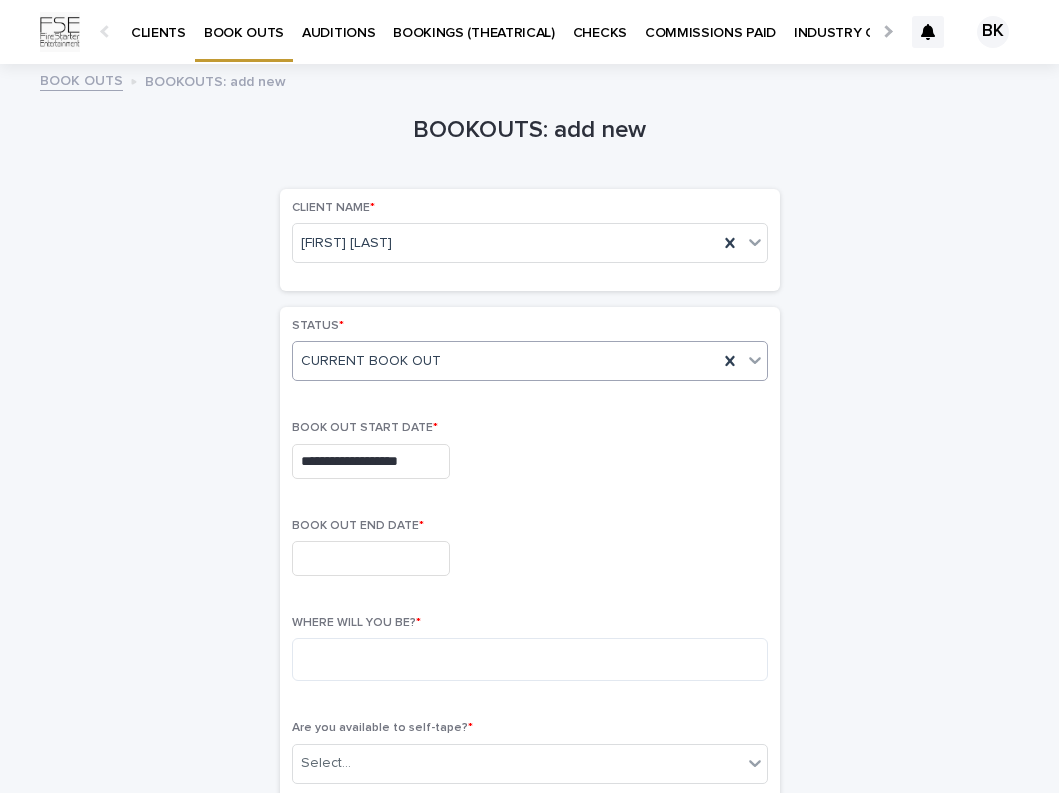 type on "**********" 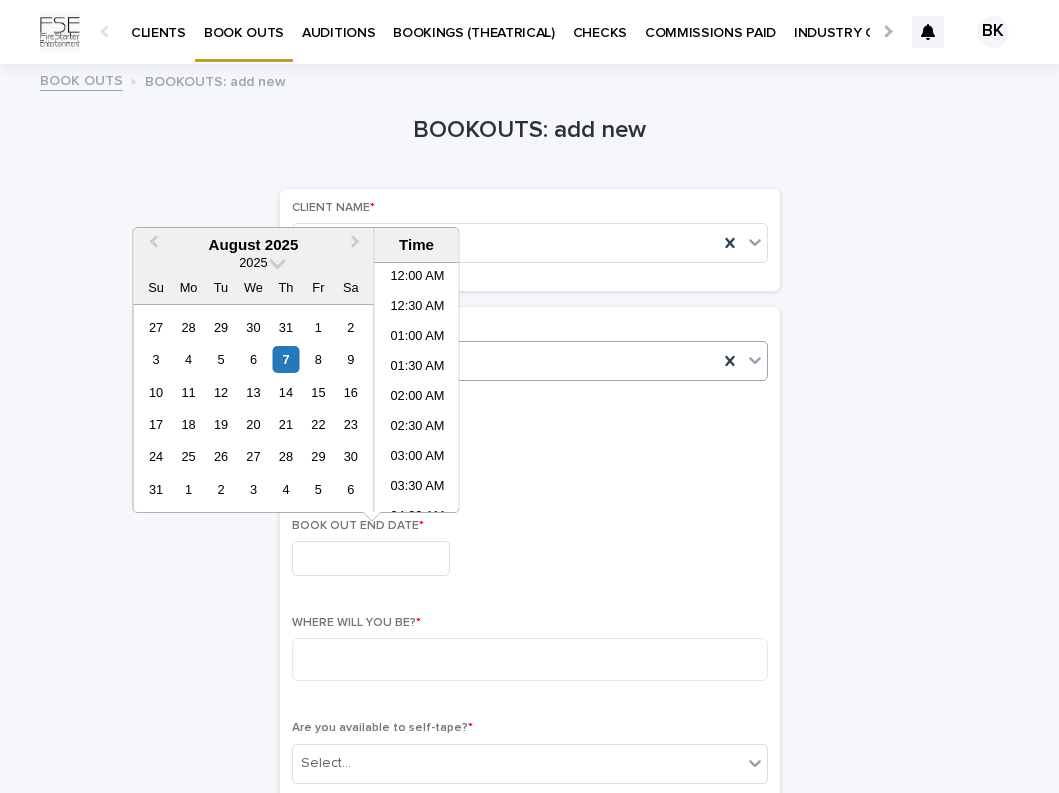 scroll, scrollTop: 700, scrollLeft: 0, axis: vertical 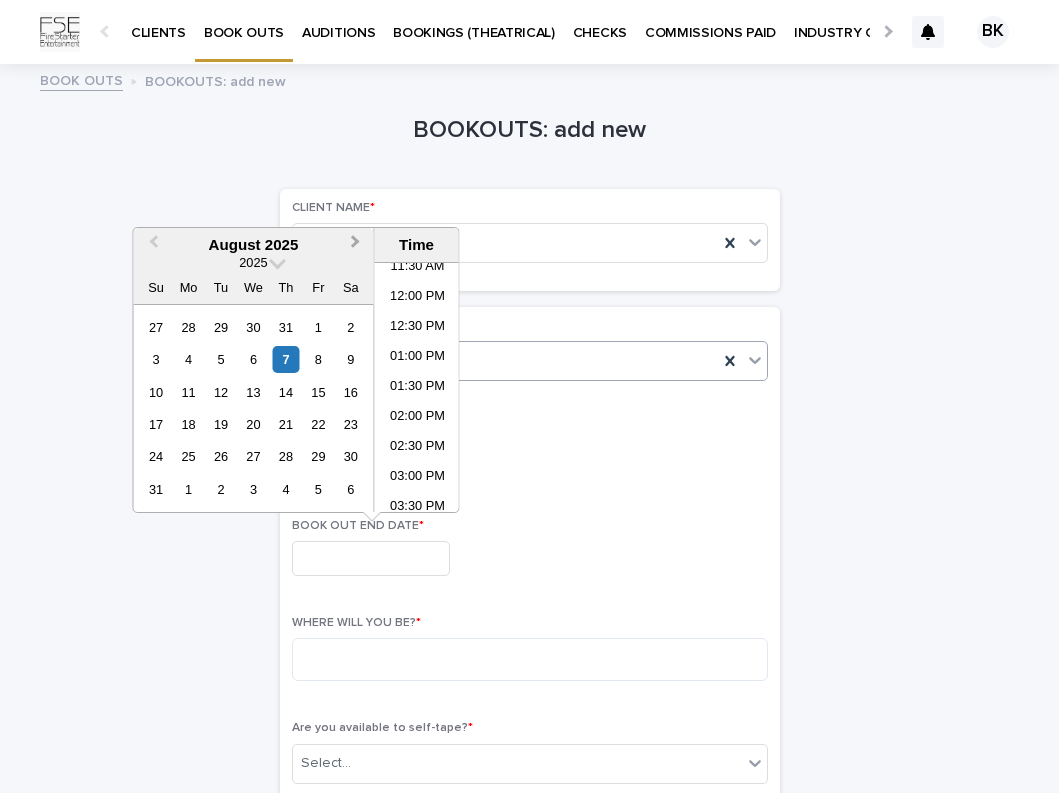 click on "Next Month" at bounding box center [356, 244] 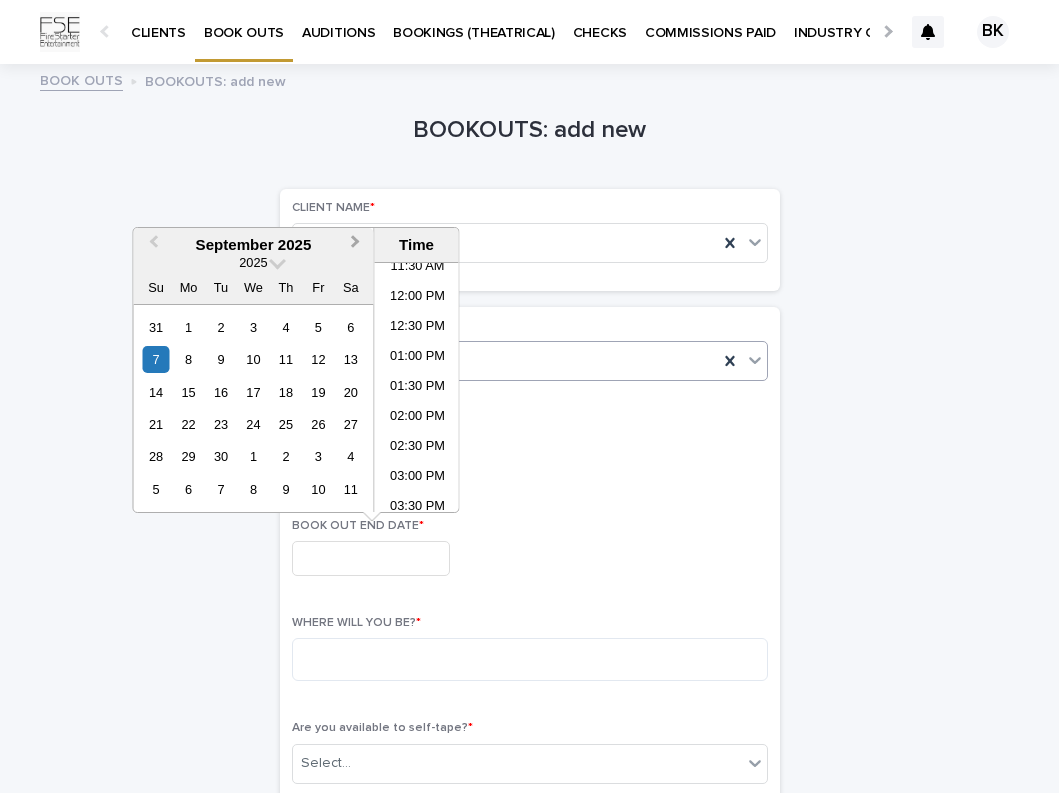 click on "Next Month" at bounding box center (356, 244) 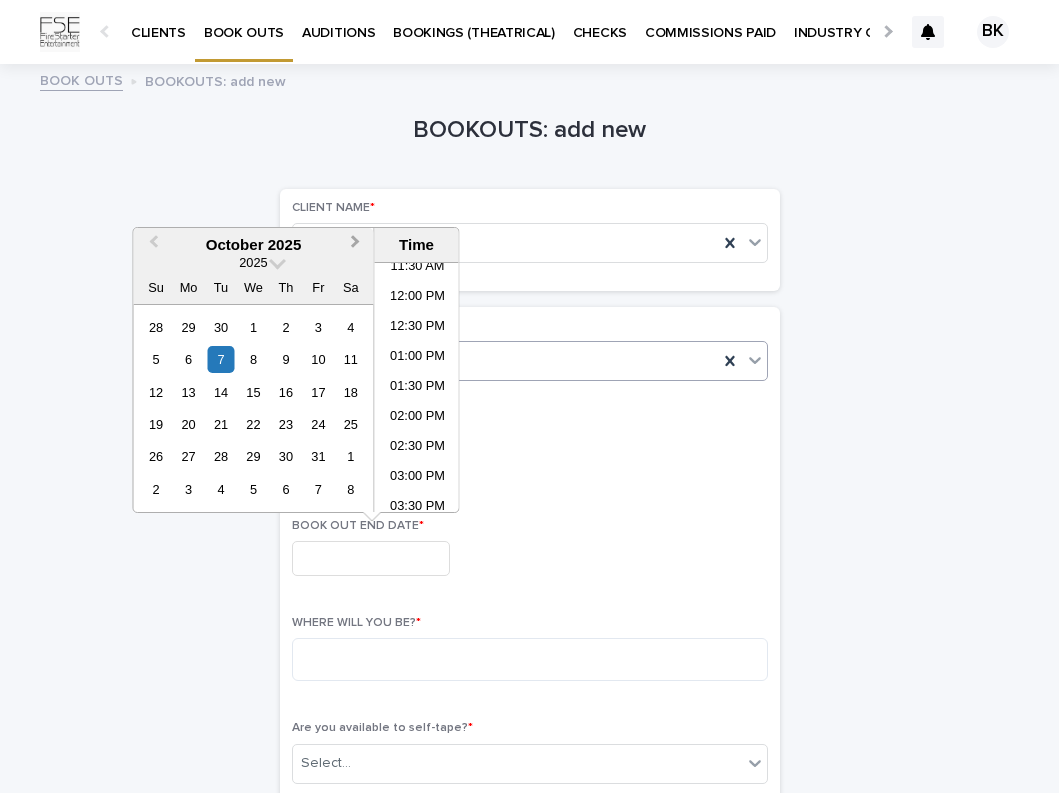 click on "Next Month" at bounding box center (356, 244) 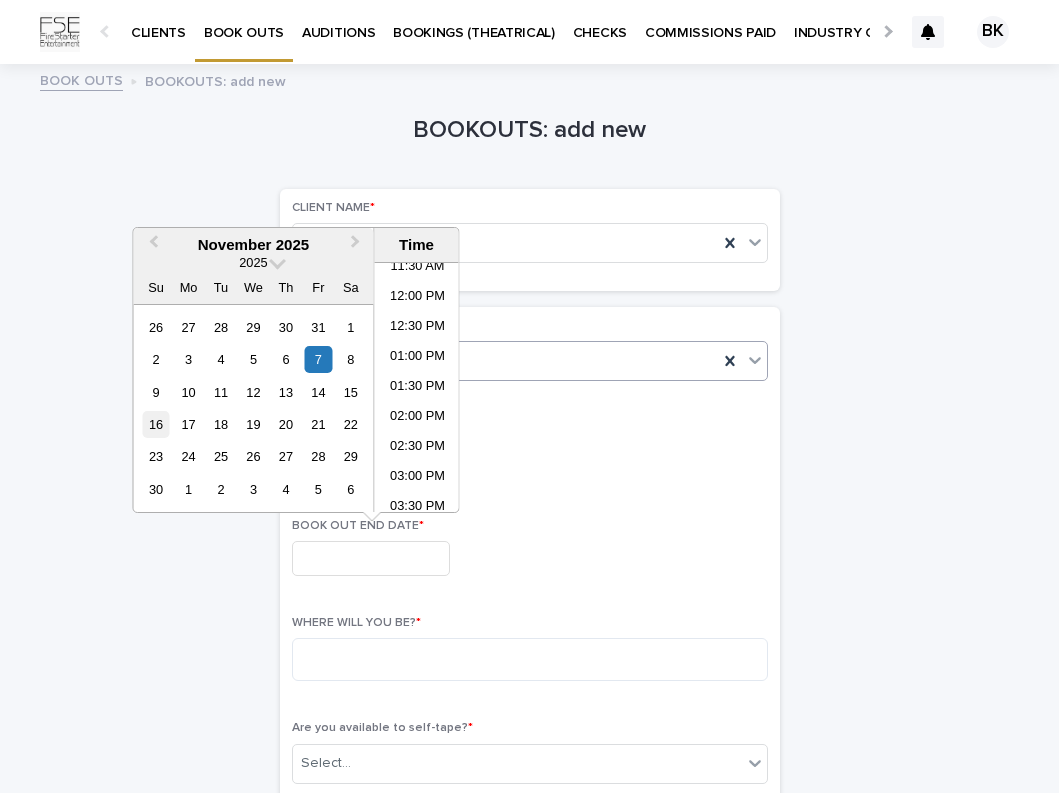 click on "16" at bounding box center (155, 424) 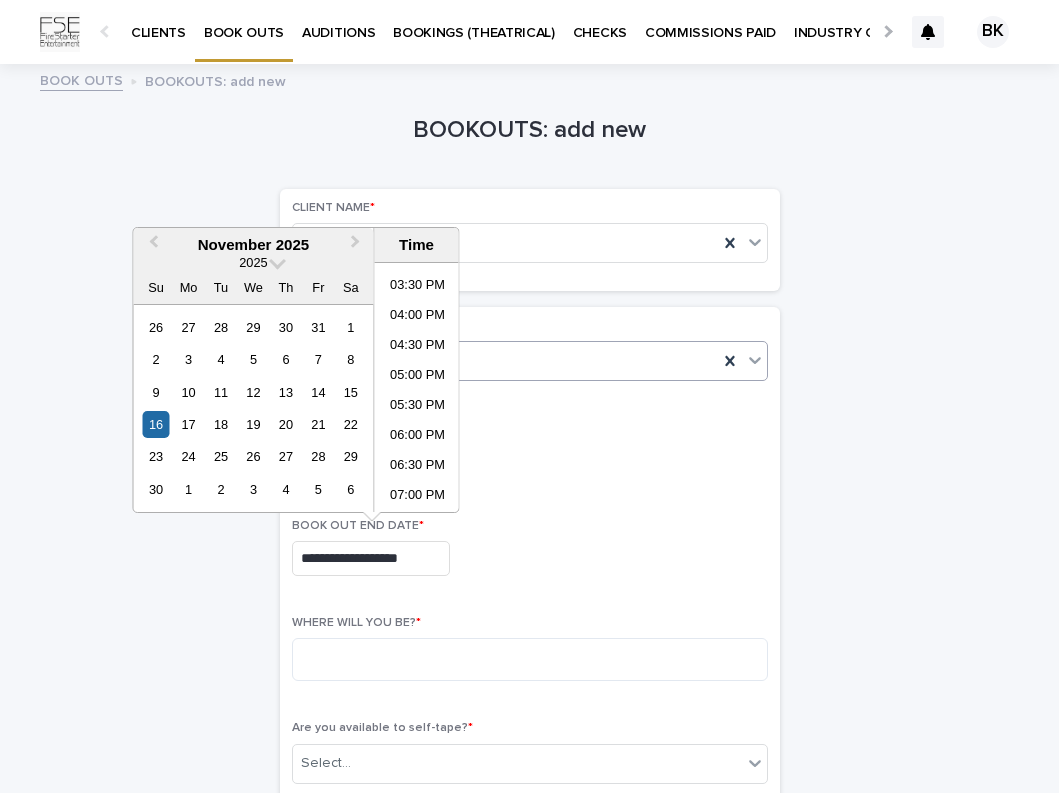 scroll, scrollTop: 919, scrollLeft: 0, axis: vertical 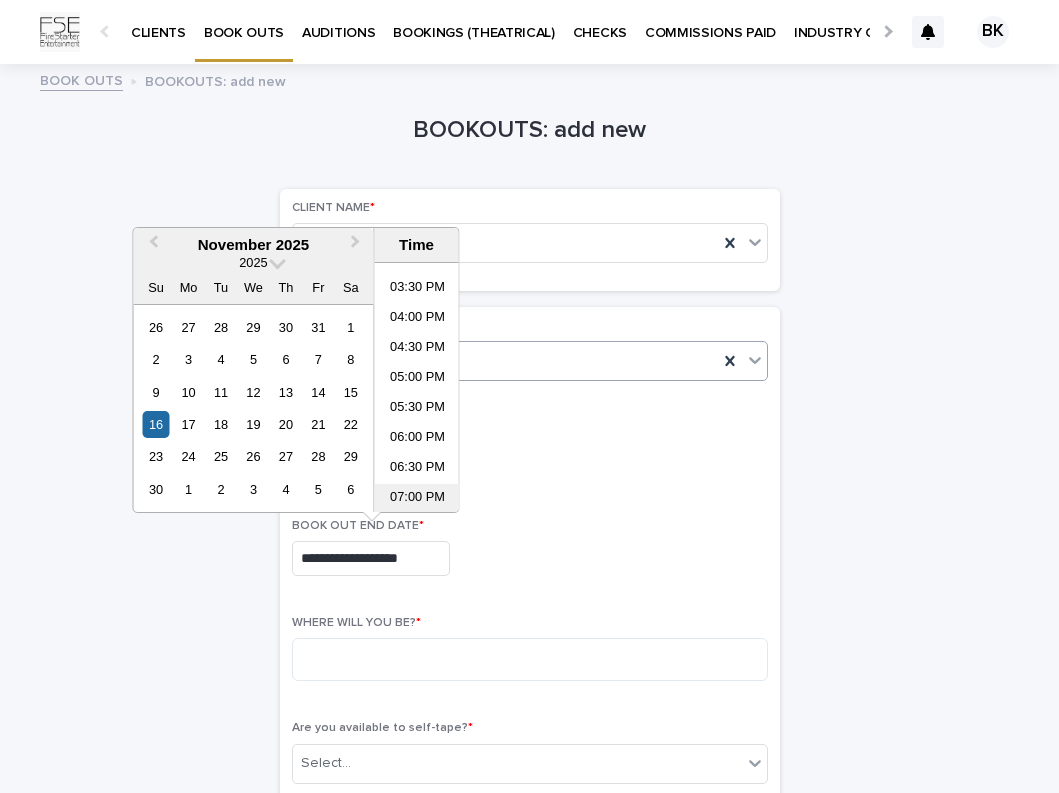 click on "07:00 PM" at bounding box center [417, 499] 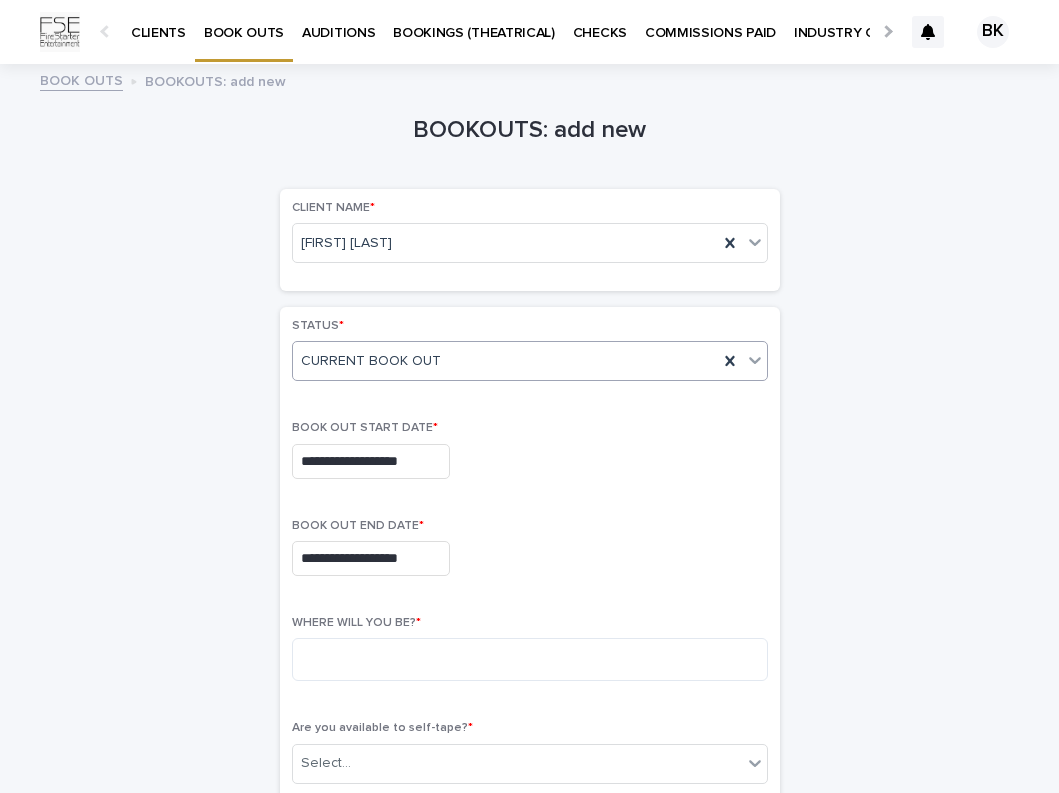 type on "**********" 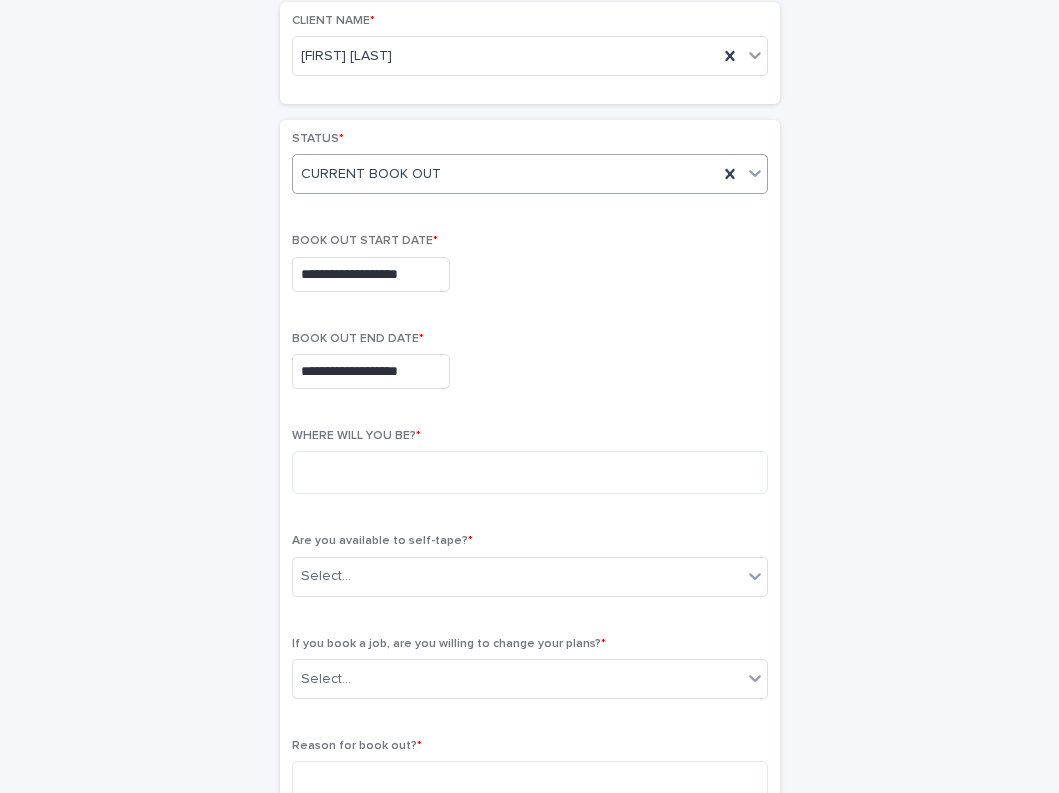 scroll, scrollTop: 243, scrollLeft: 0, axis: vertical 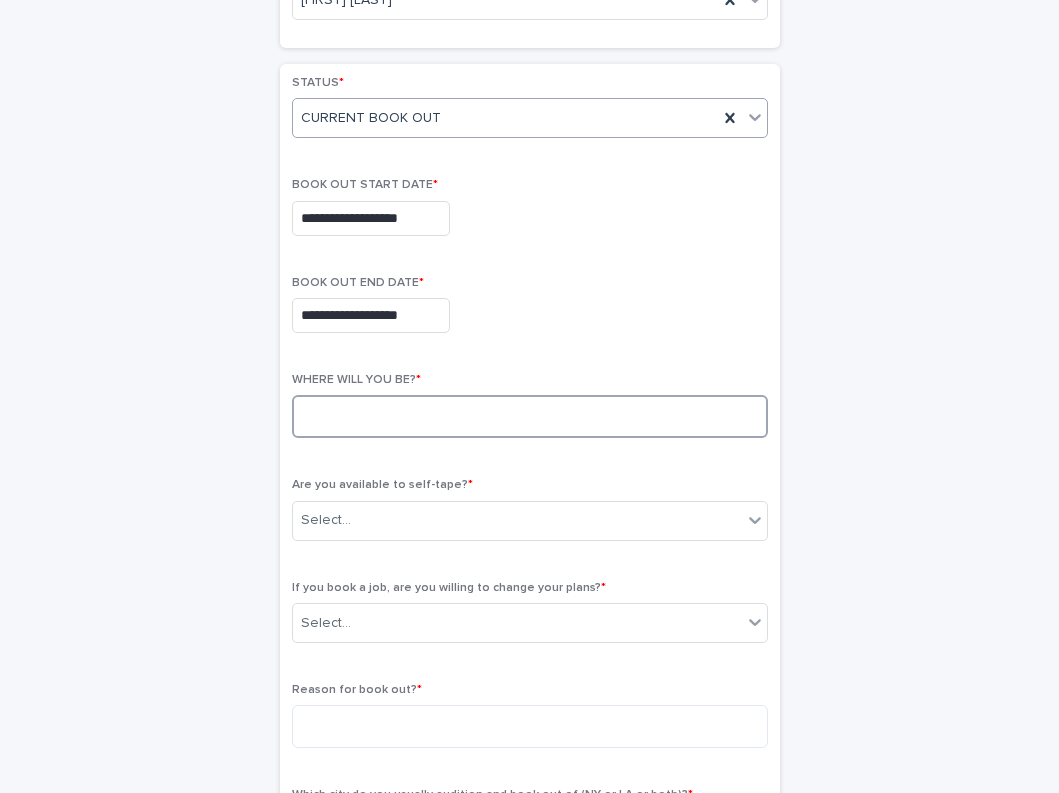 click at bounding box center [530, 416] 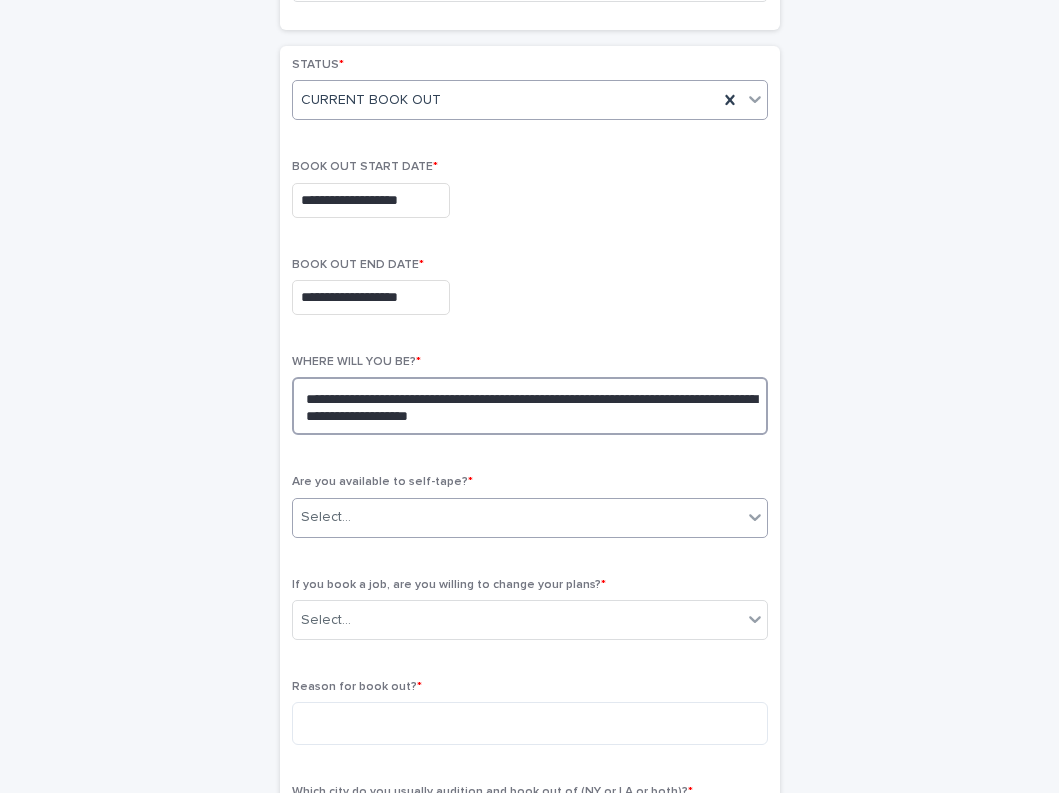 scroll, scrollTop: 266, scrollLeft: 0, axis: vertical 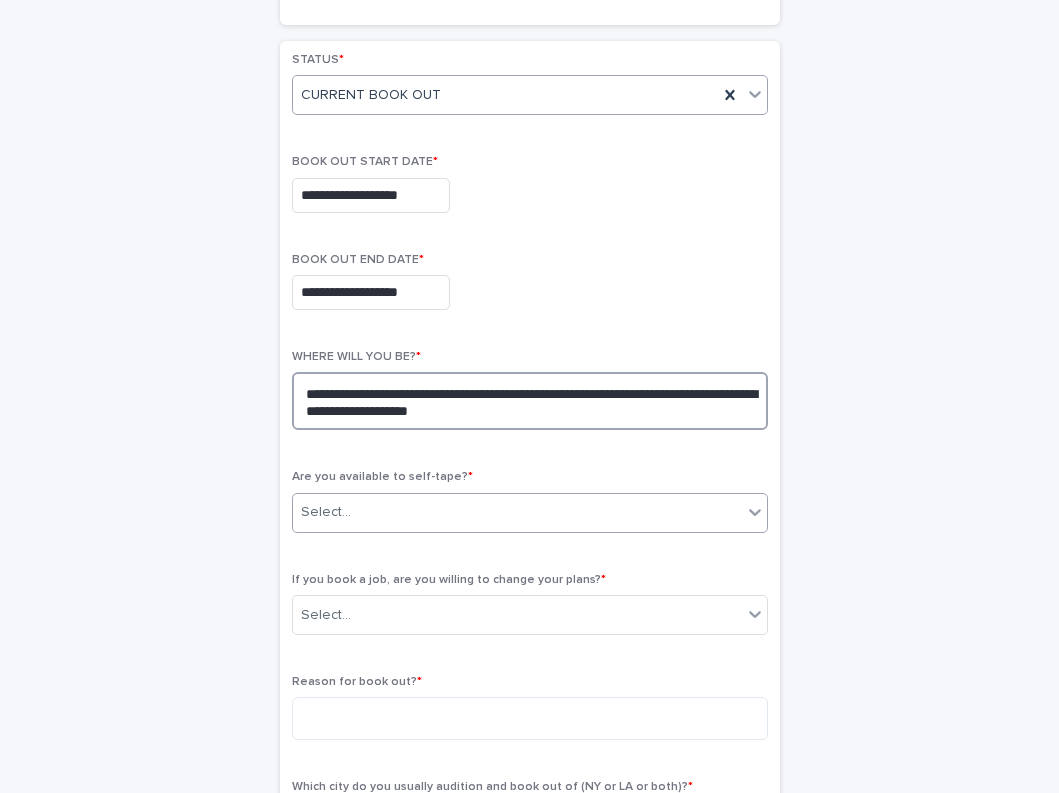 type on "**********" 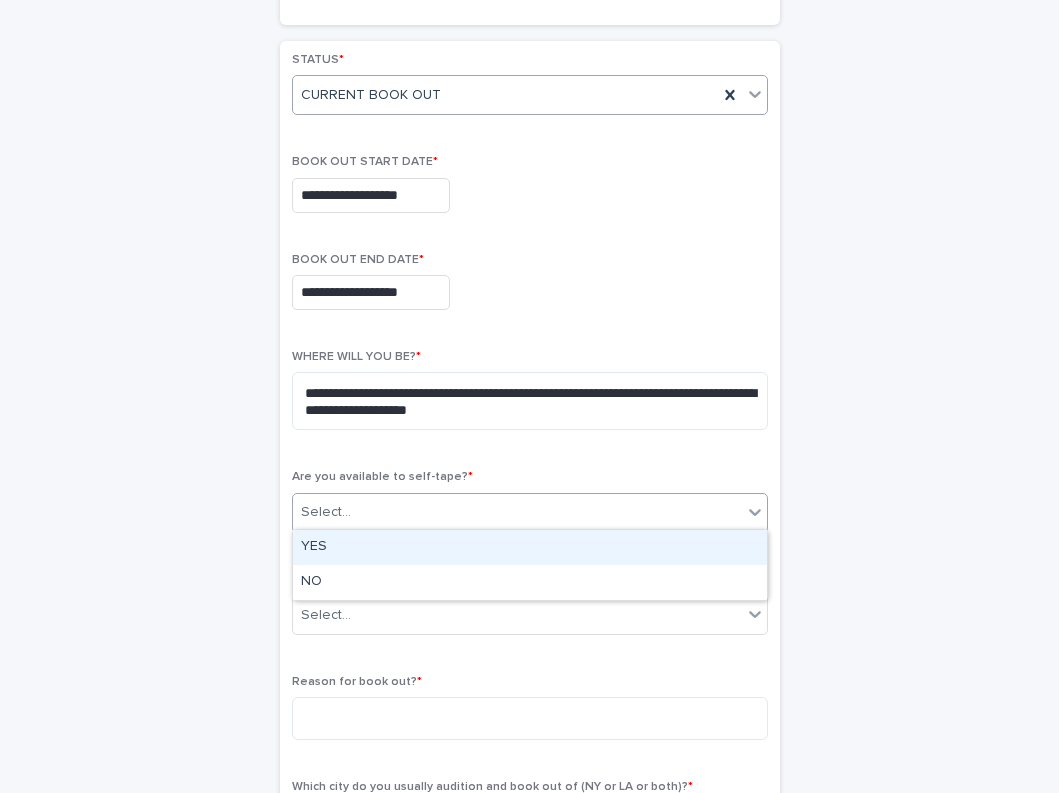 click on "Select..." at bounding box center [517, 512] 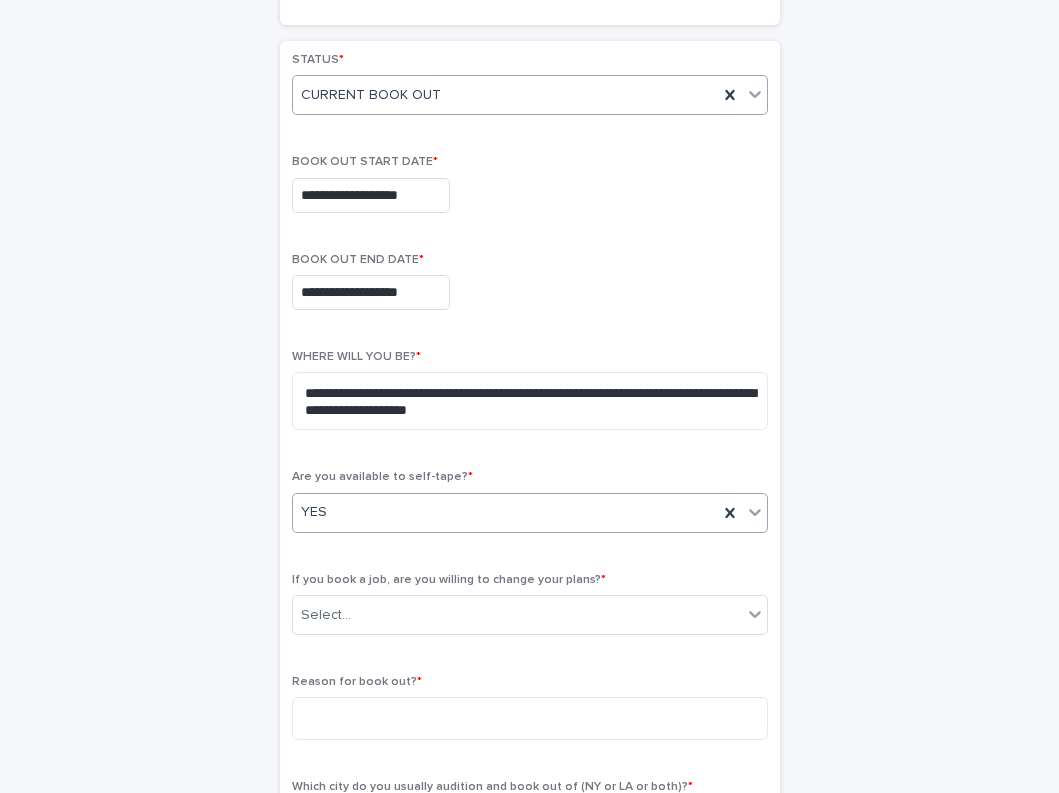 scroll, scrollTop: 389, scrollLeft: 0, axis: vertical 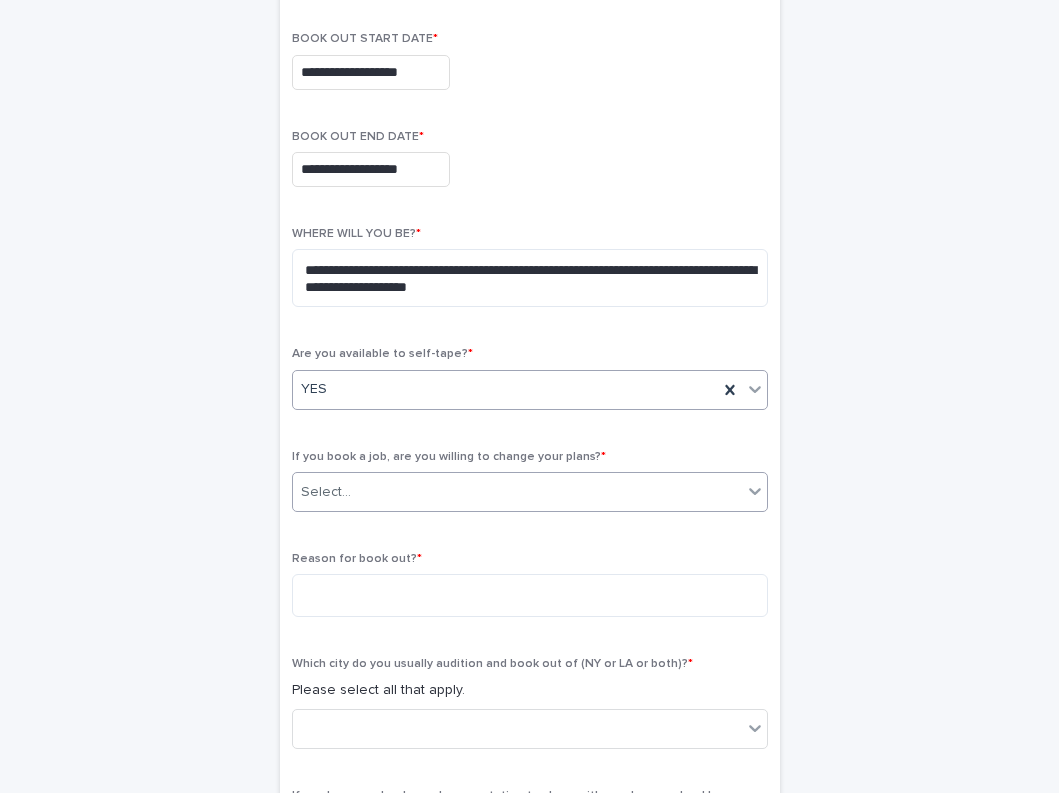click on "Select..." at bounding box center [517, 492] 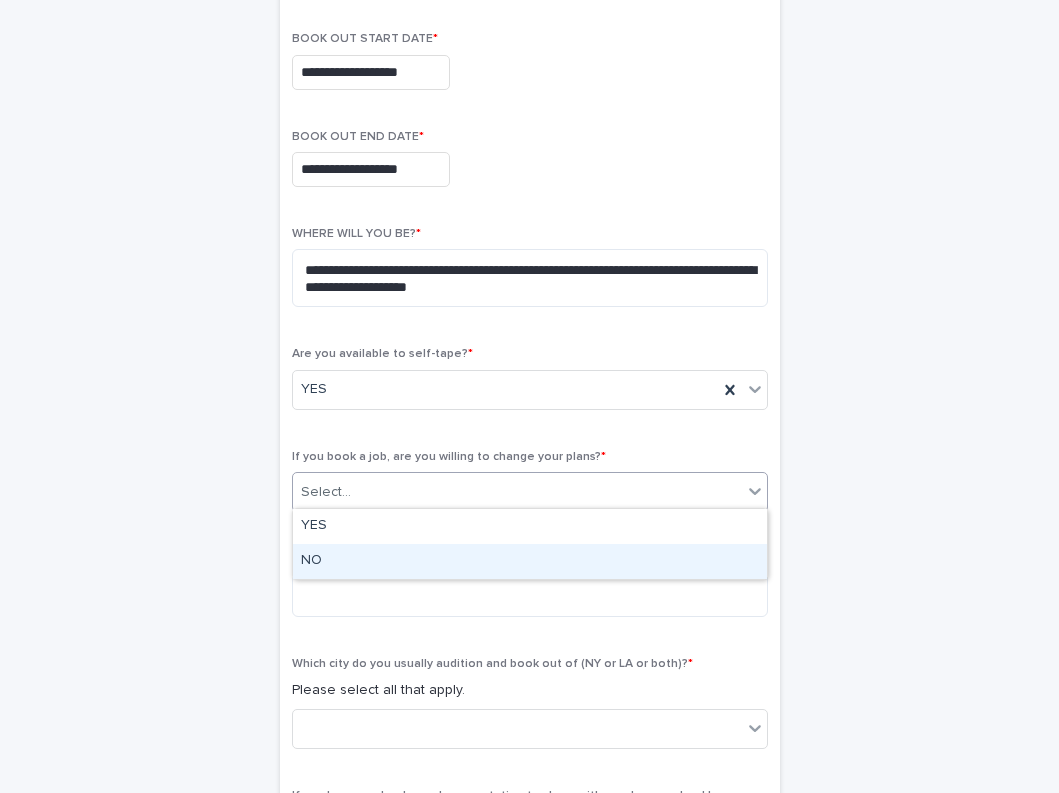 click on "NO" at bounding box center (530, 561) 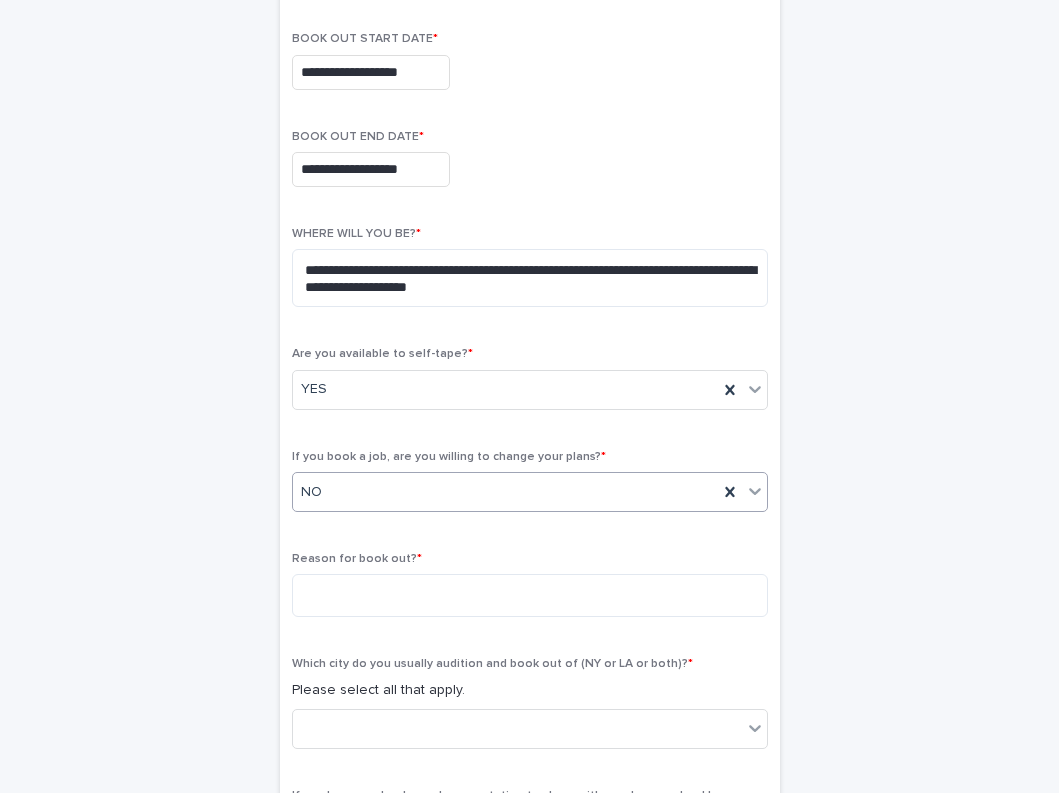 scroll, scrollTop: 481, scrollLeft: 0, axis: vertical 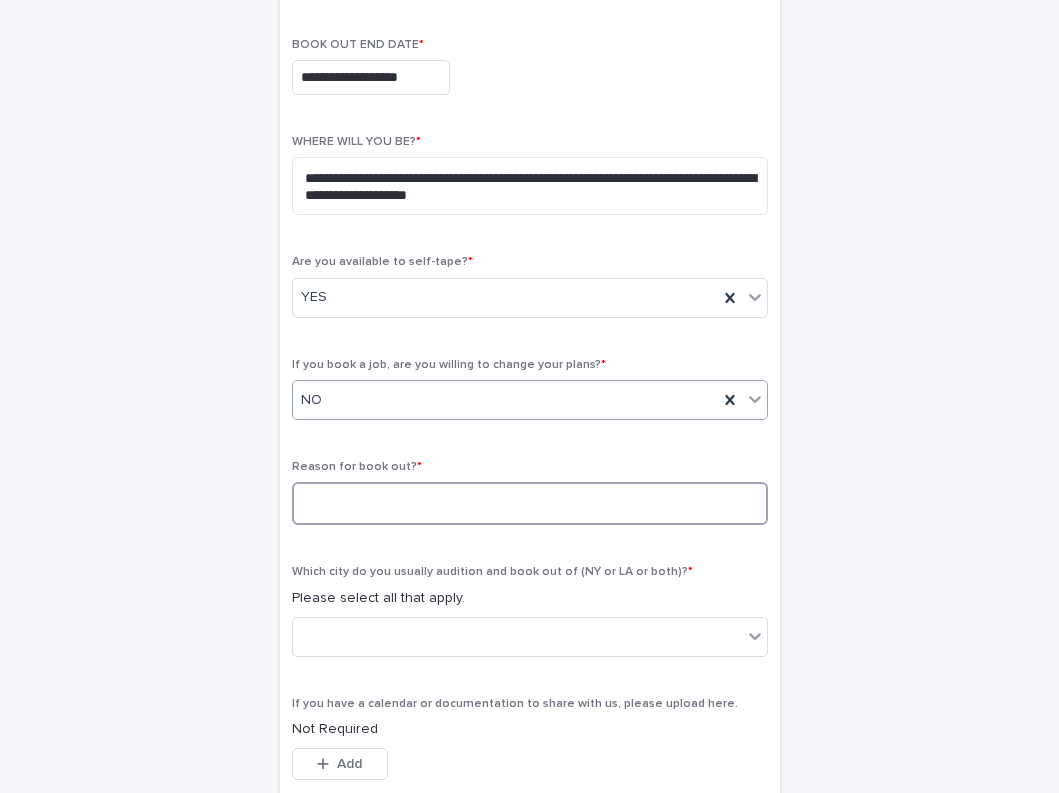 click at bounding box center (530, 503) 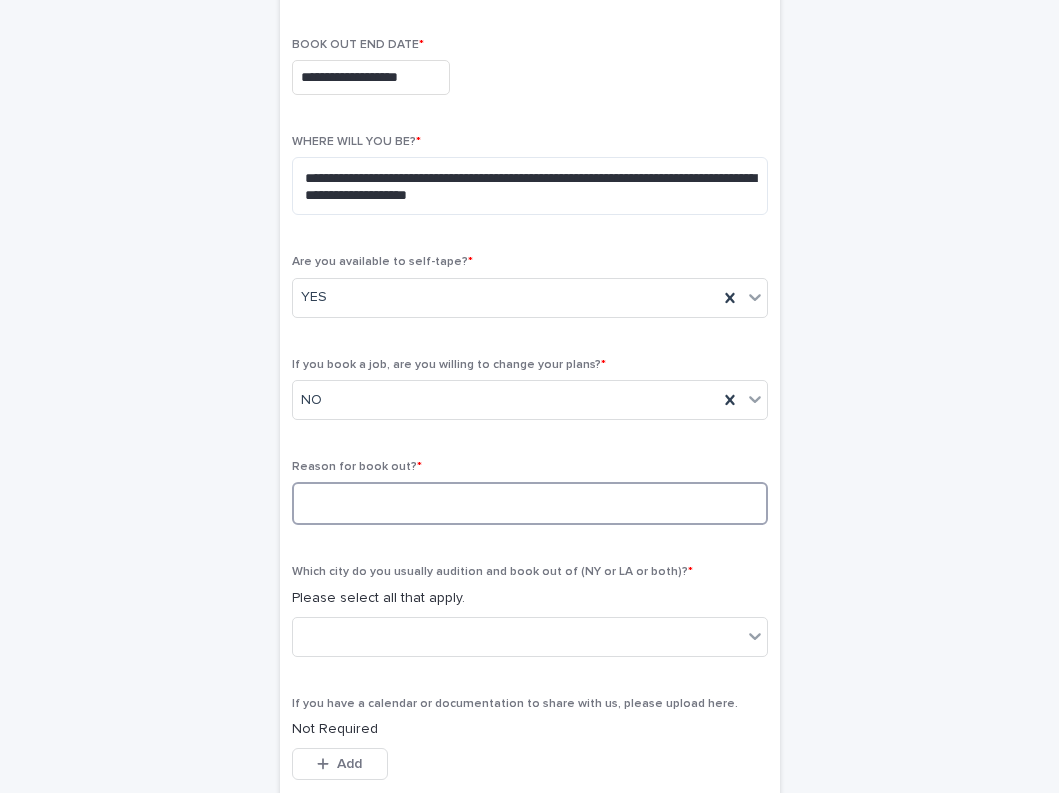 click at bounding box center (530, 503) 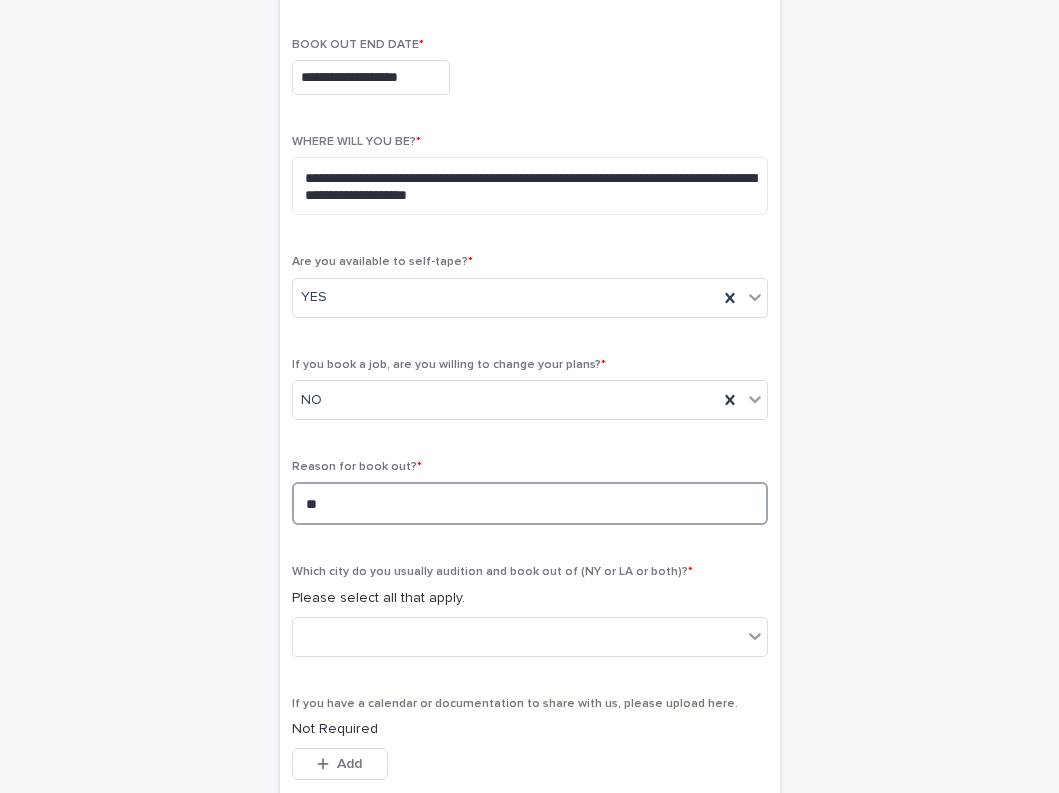 type on "*" 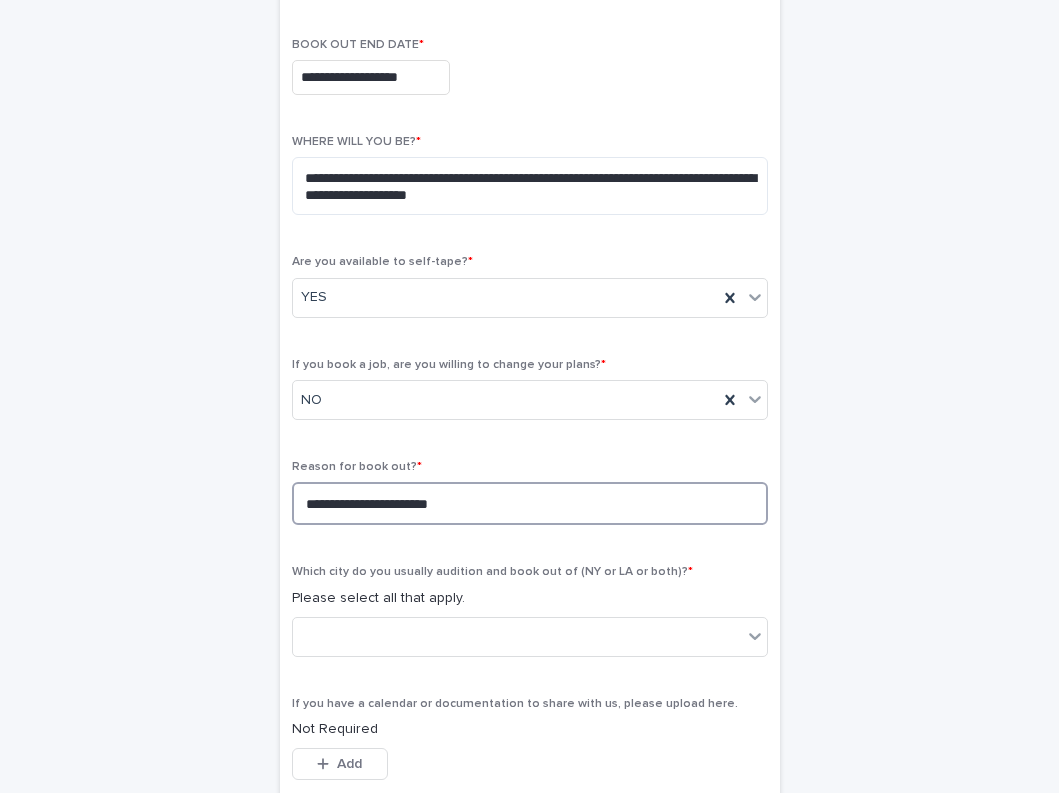 scroll, scrollTop: 602, scrollLeft: 0, axis: vertical 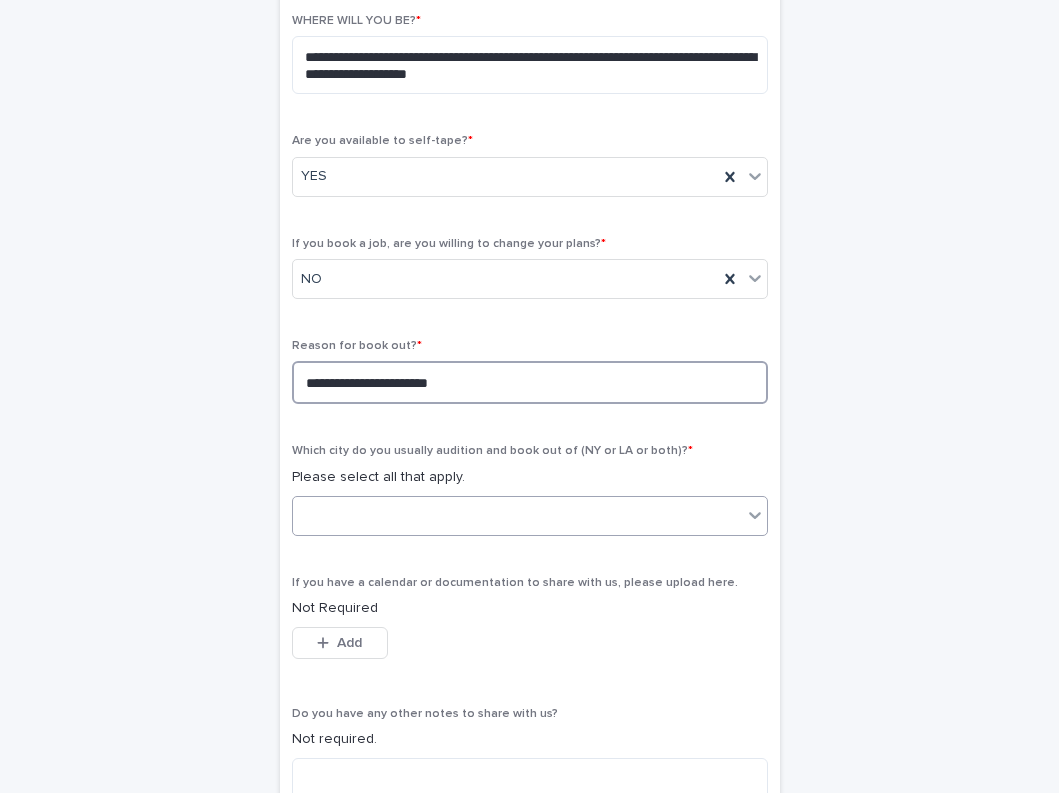 type on "**********" 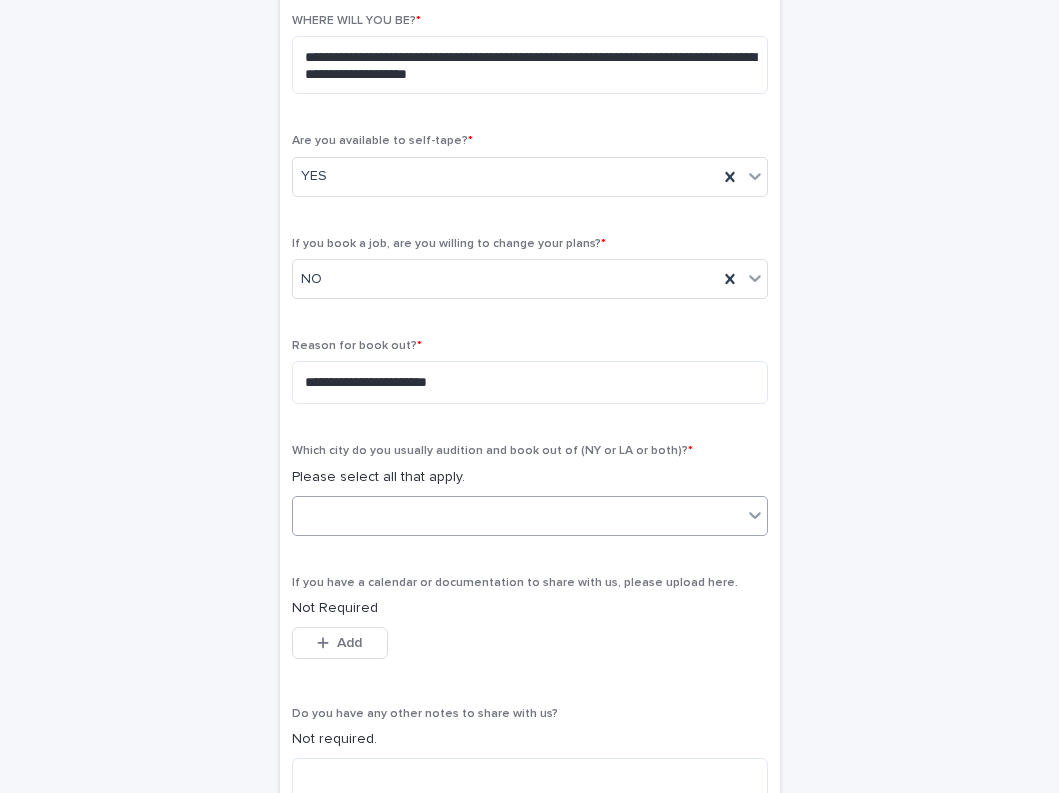 click at bounding box center [517, 515] 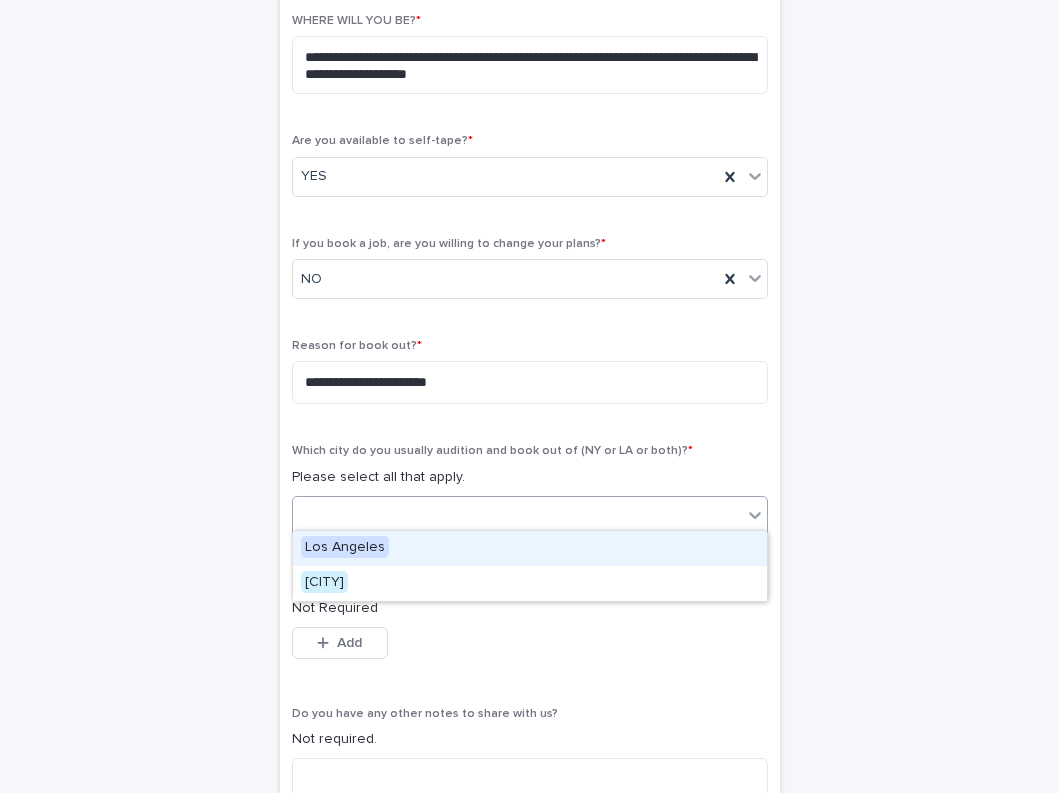 click on "Los Angeles" at bounding box center (345, 547) 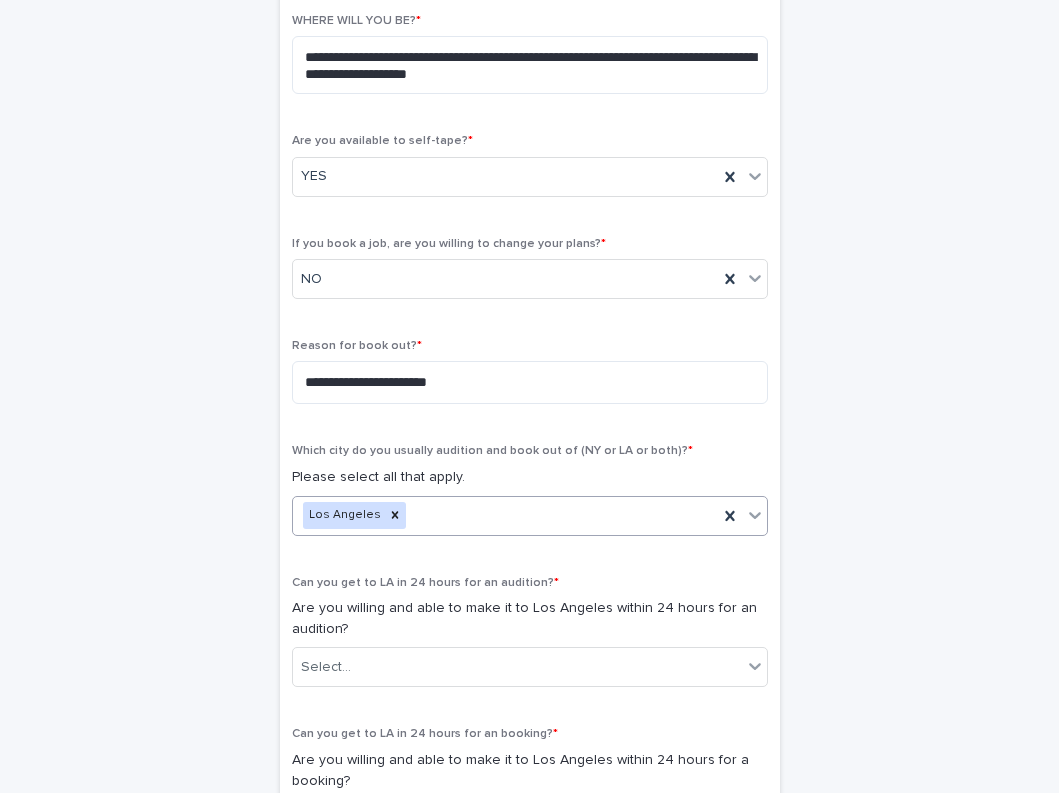 scroll, scrollTop: 699, scrollLeft: 0, axis: vertical 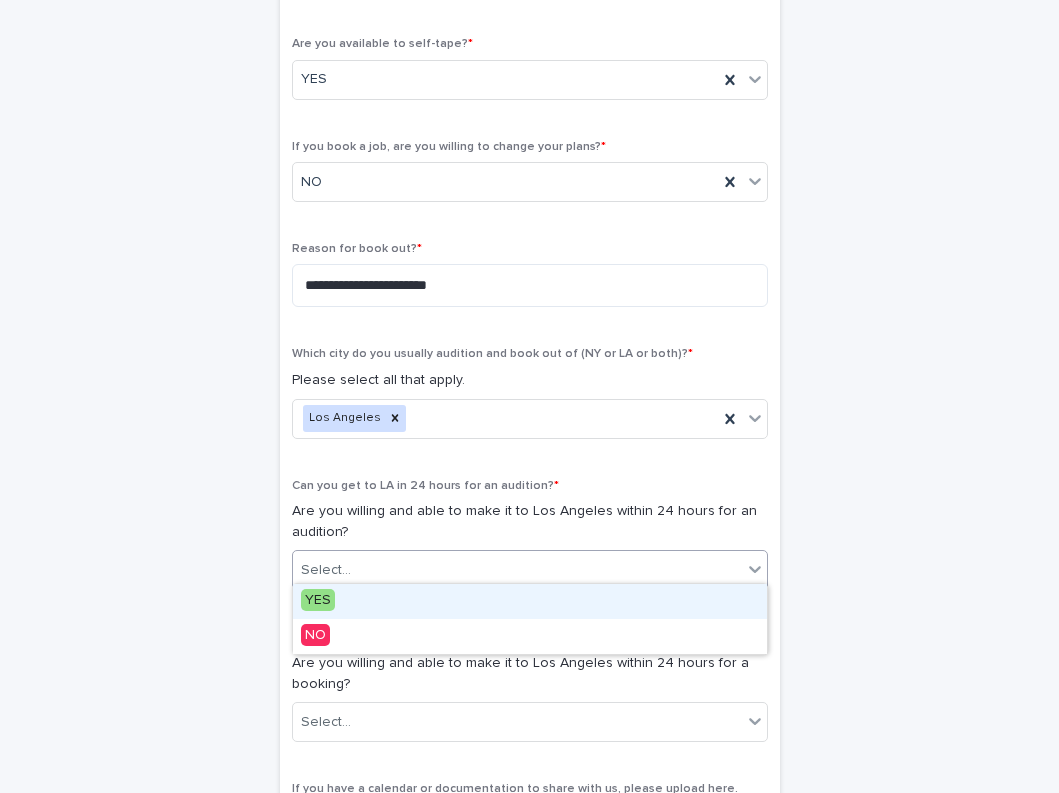 click on "Select..." at bounding box center [517, 570] 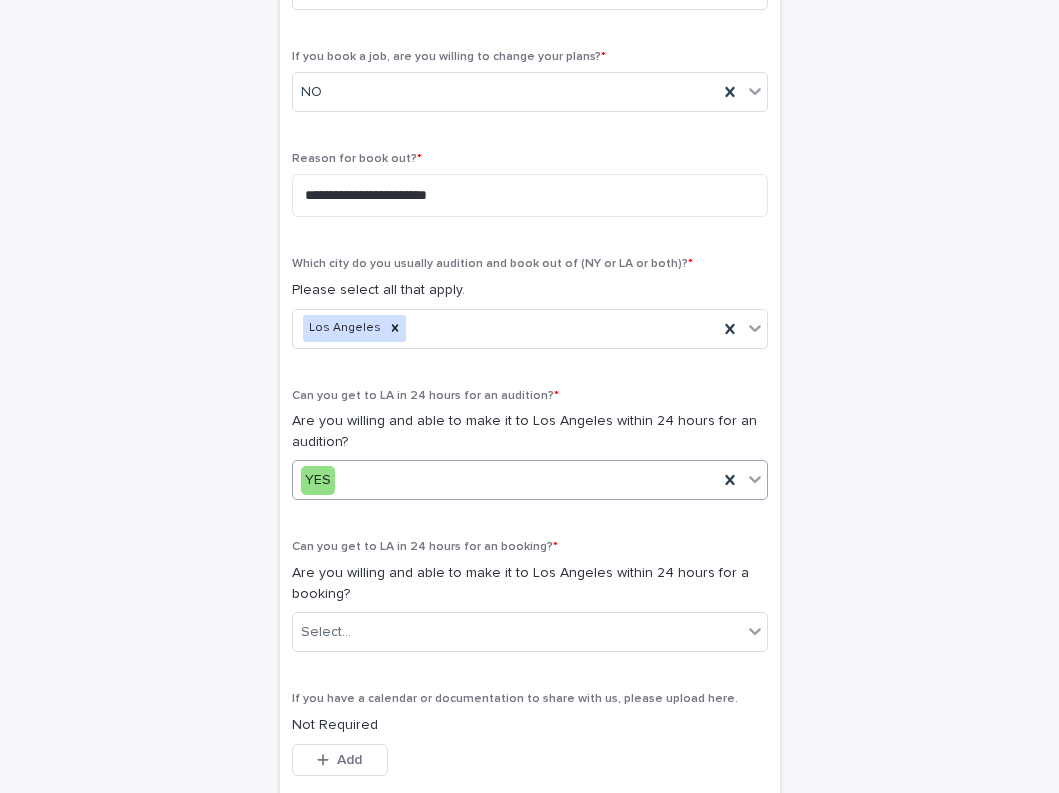 scroll, scrollTop: 812, scrollLeft: 0, axis: vertical 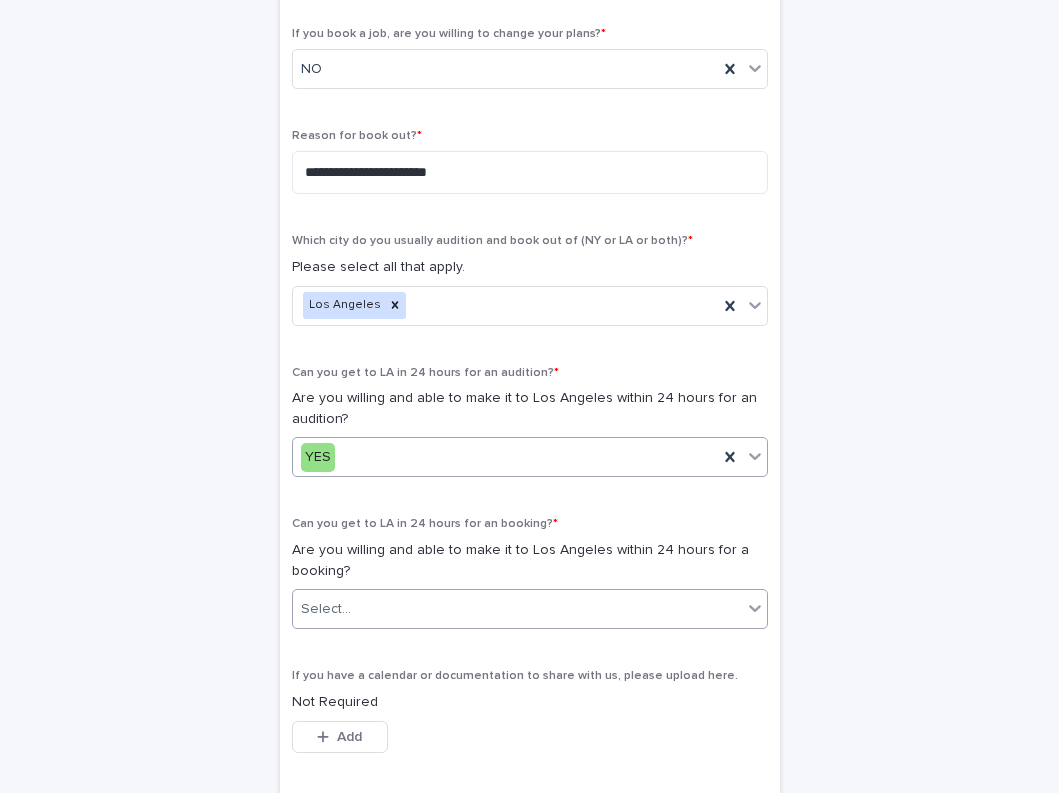 click on "Select..." at bounding box center [517, 609] 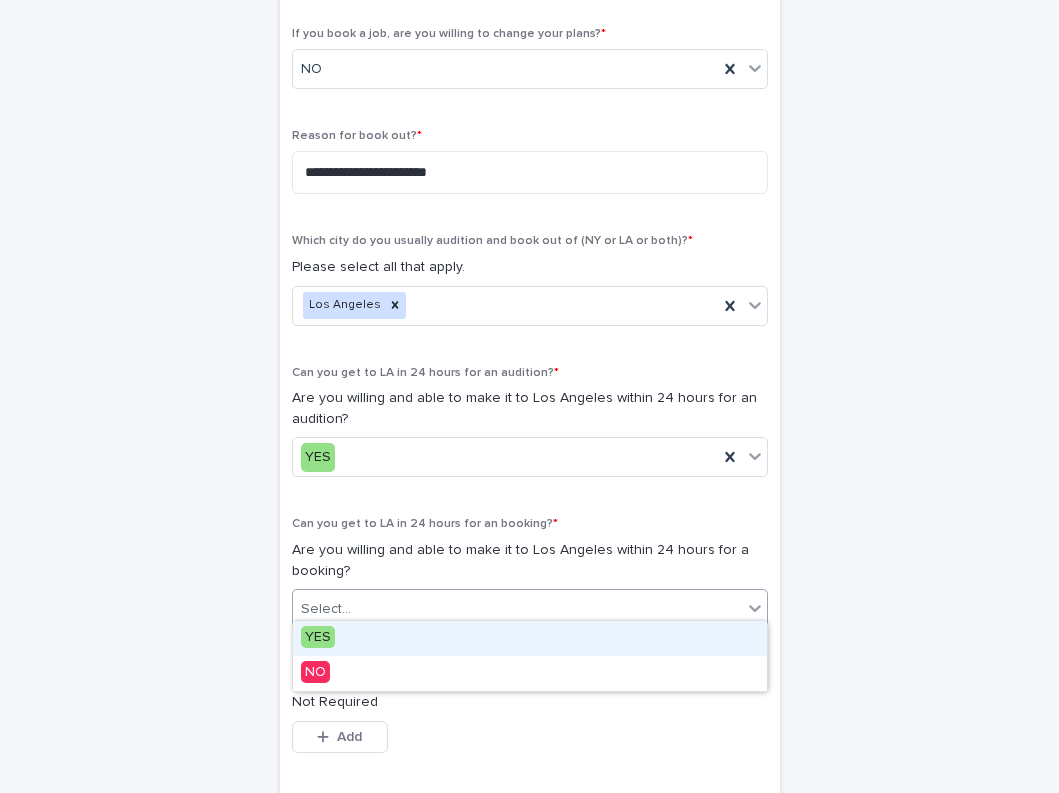 click on "YES" at bounding box center [530, 638] 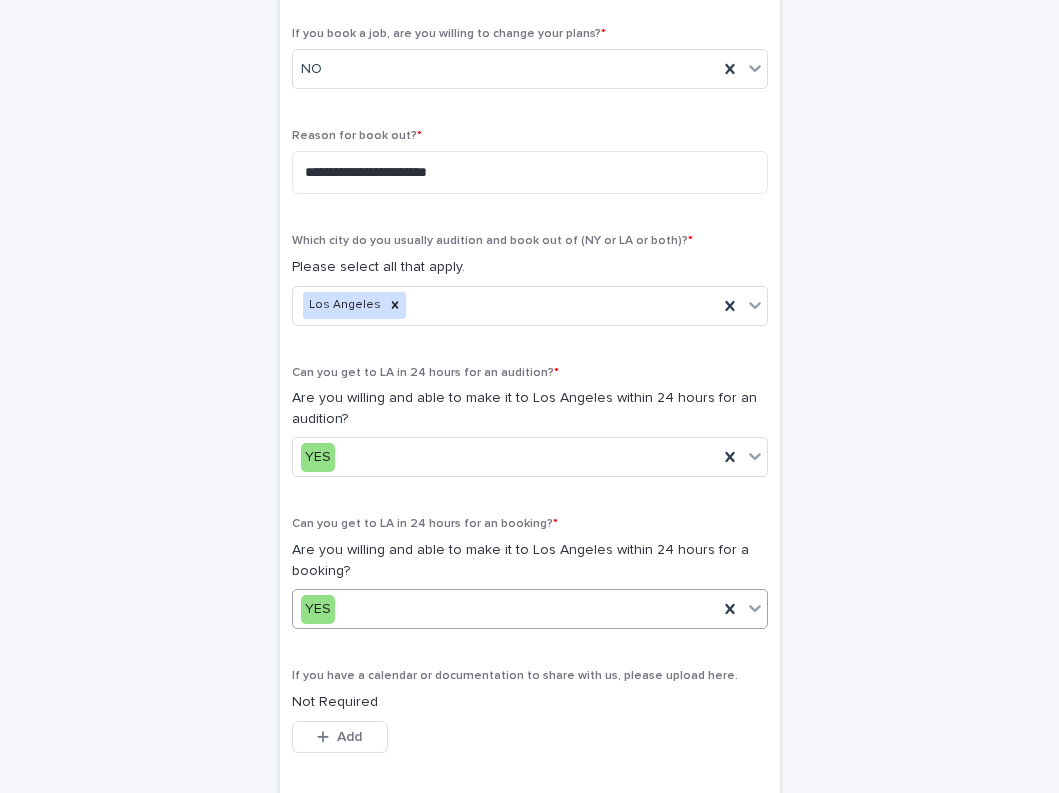 scroll, scrollTop: 950, scrollLeft: 0, axis: vertical 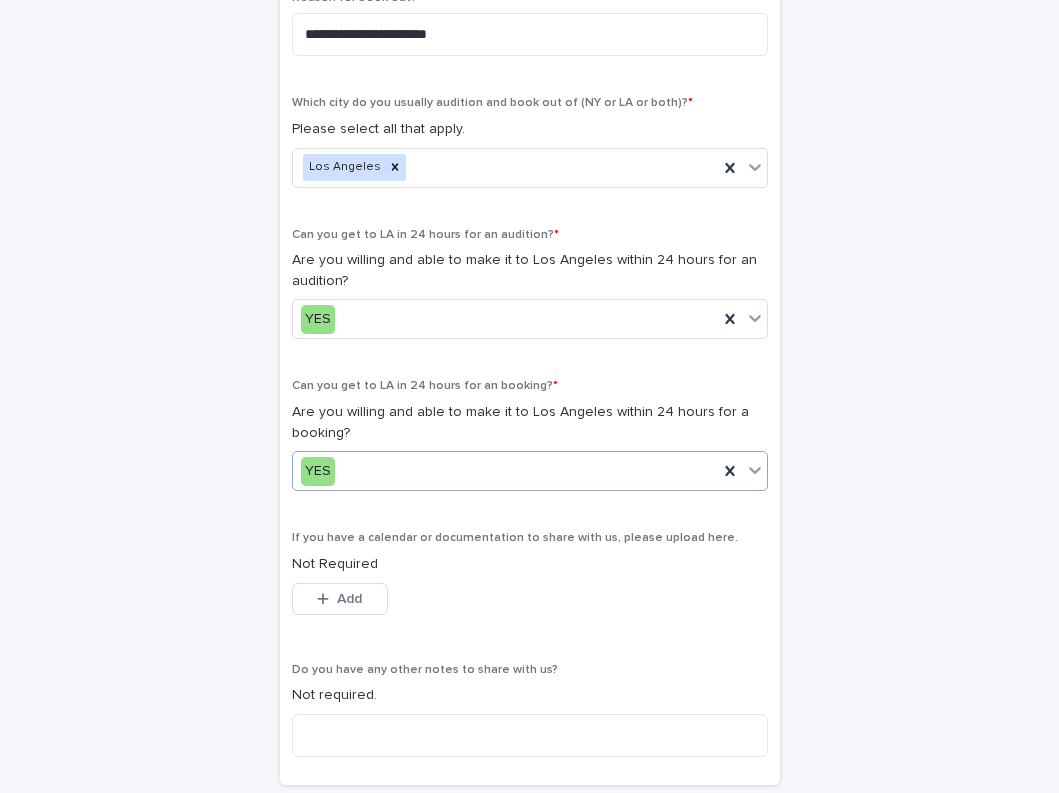click on "If you have a calendar or documentation to share with us, please upload here." at bounding box center [515, 538] 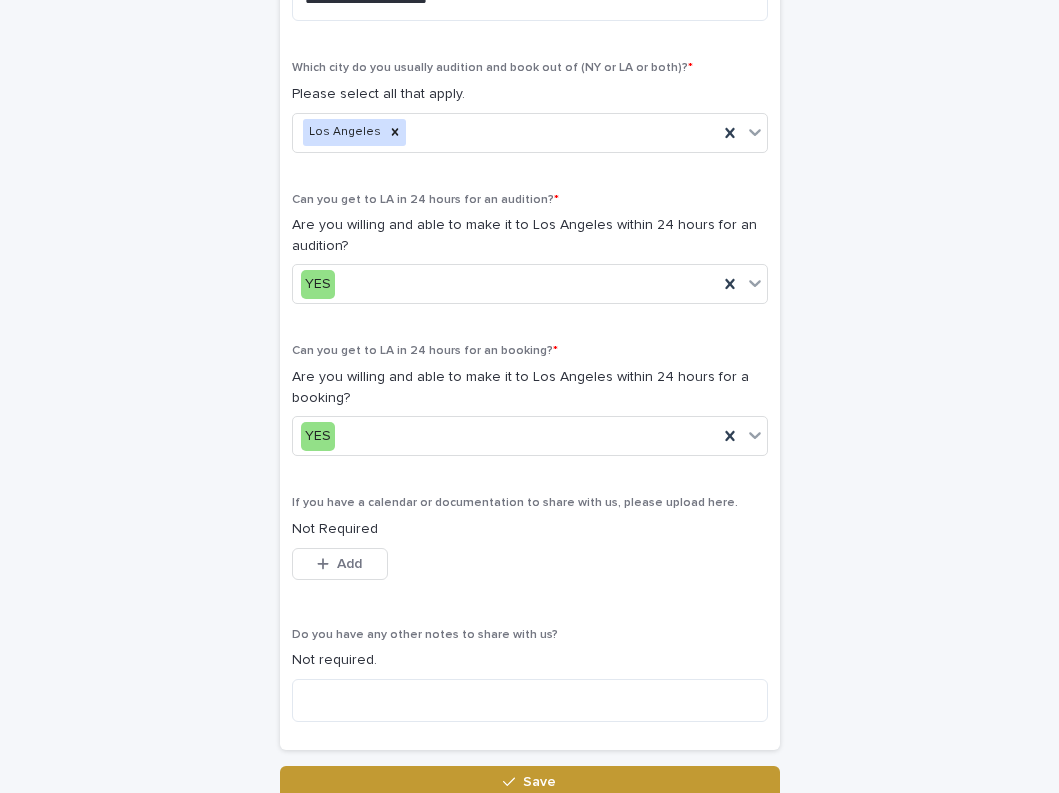 scroll, scrollTop: 1068, scrollLeft: 0, axis: vertical 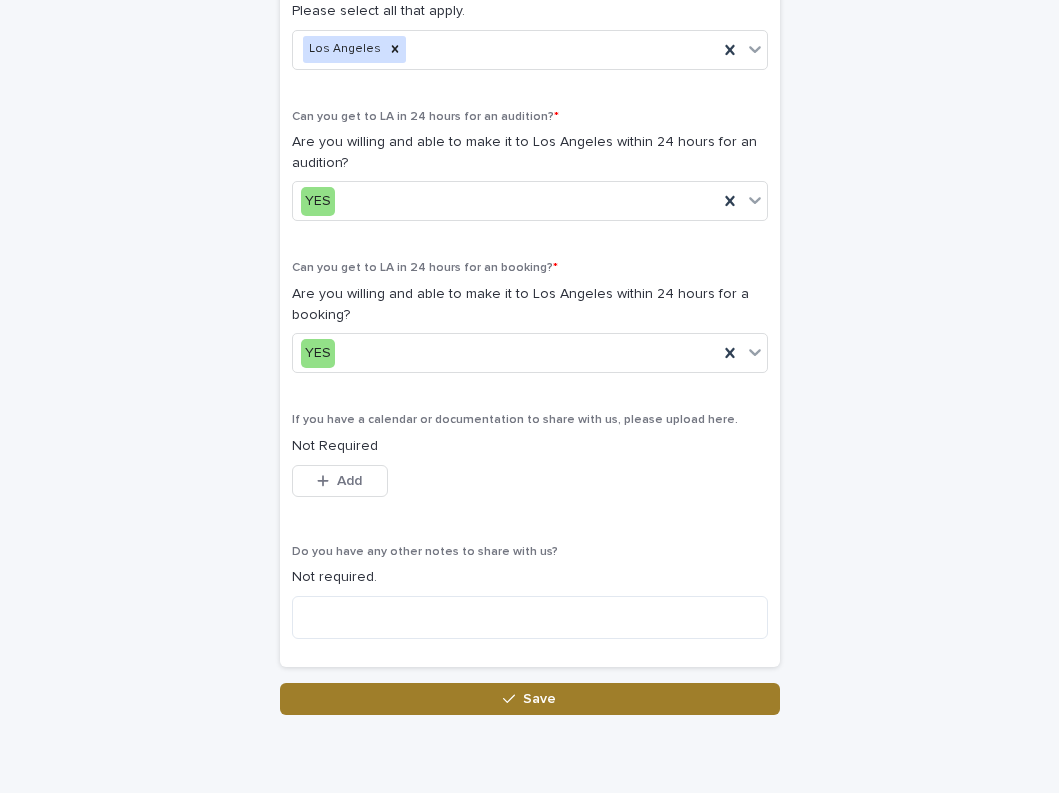 click on "Save" at bounding box center [530, 699] 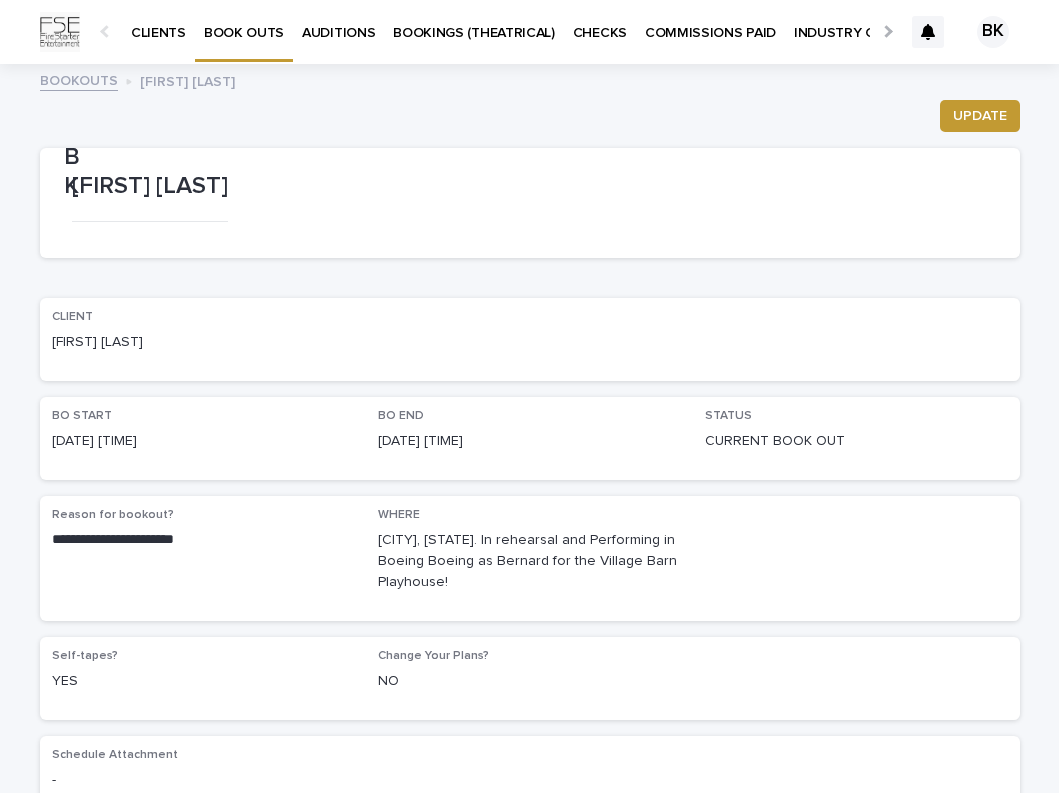 scroll, scrollTop: 0, scrollLeft: 0, axis: both 